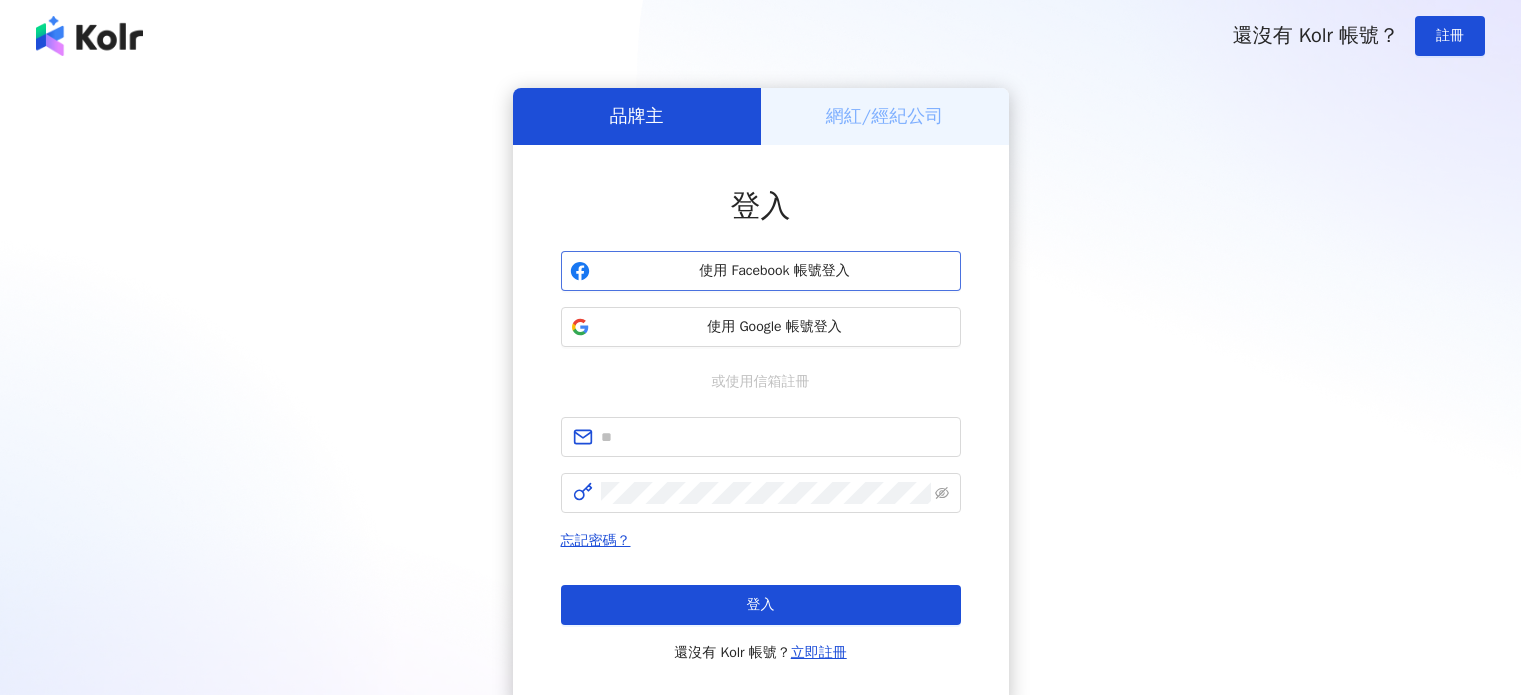 scroll, scrollTop: 0, scrollLeft: 0, axis: both 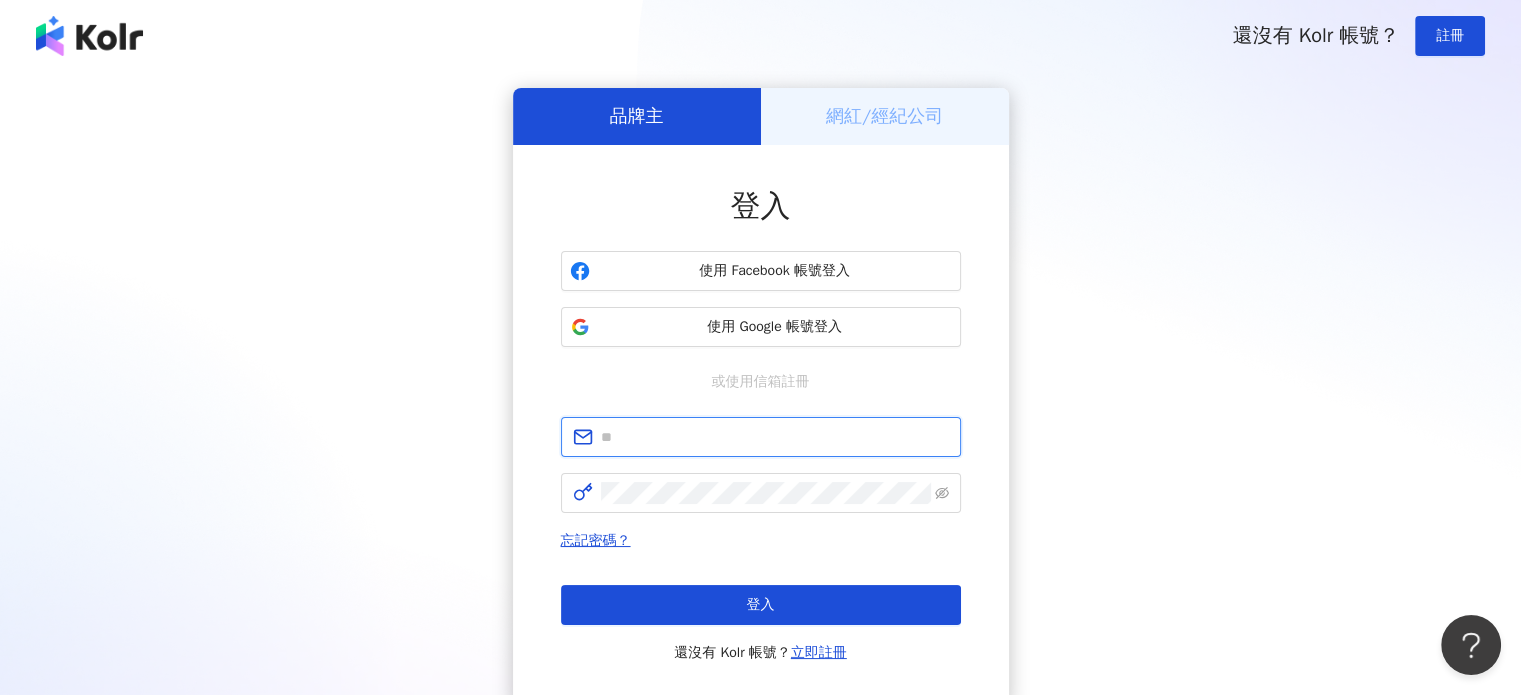 click at bounding box center (775, 437) 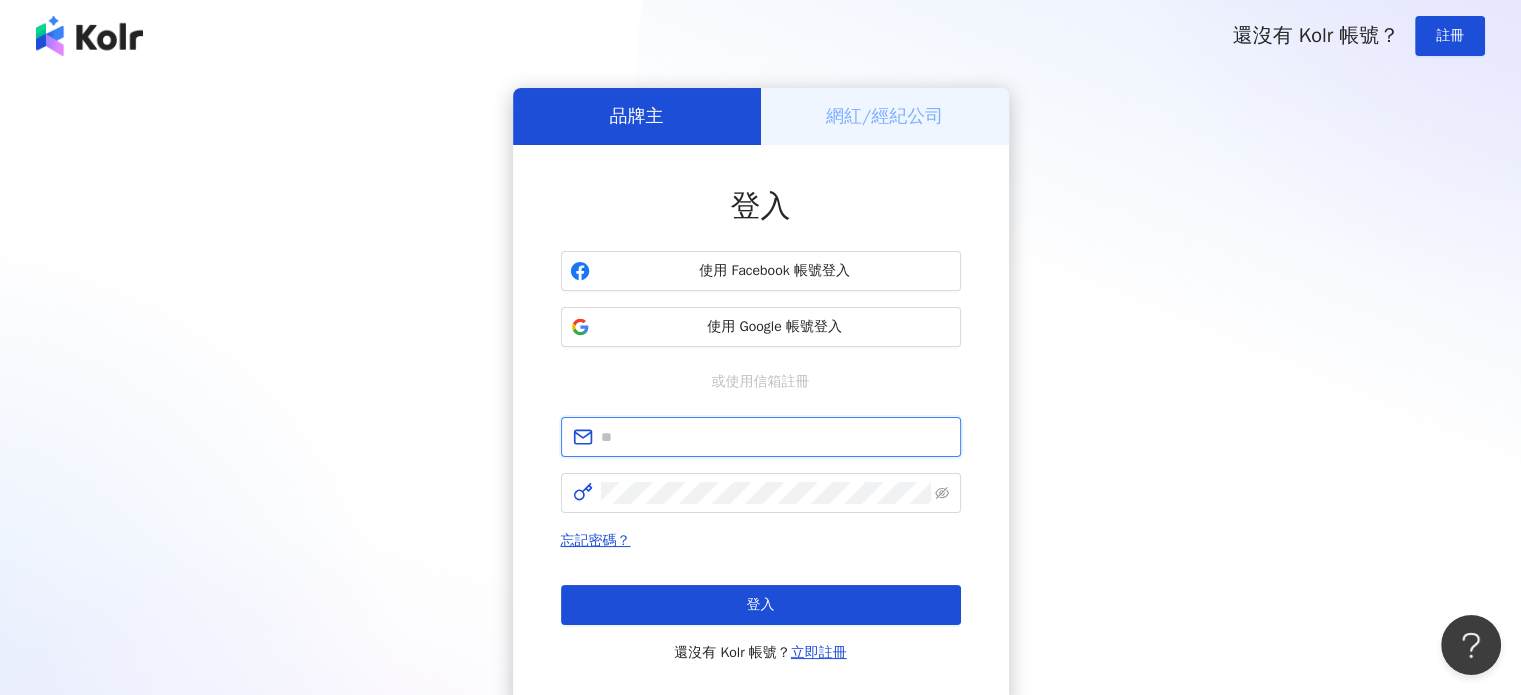 type on "**********" 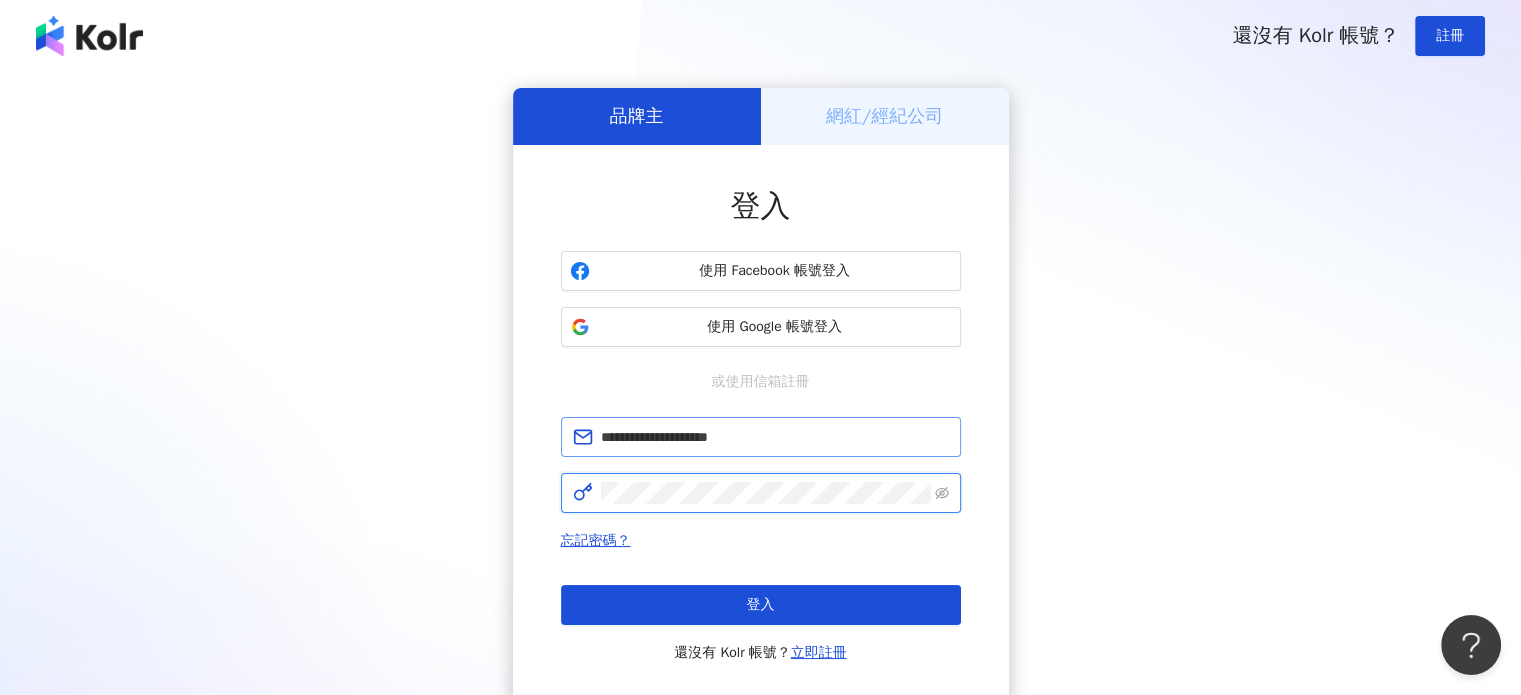 click on "登入" at bounding box center (761, 605) 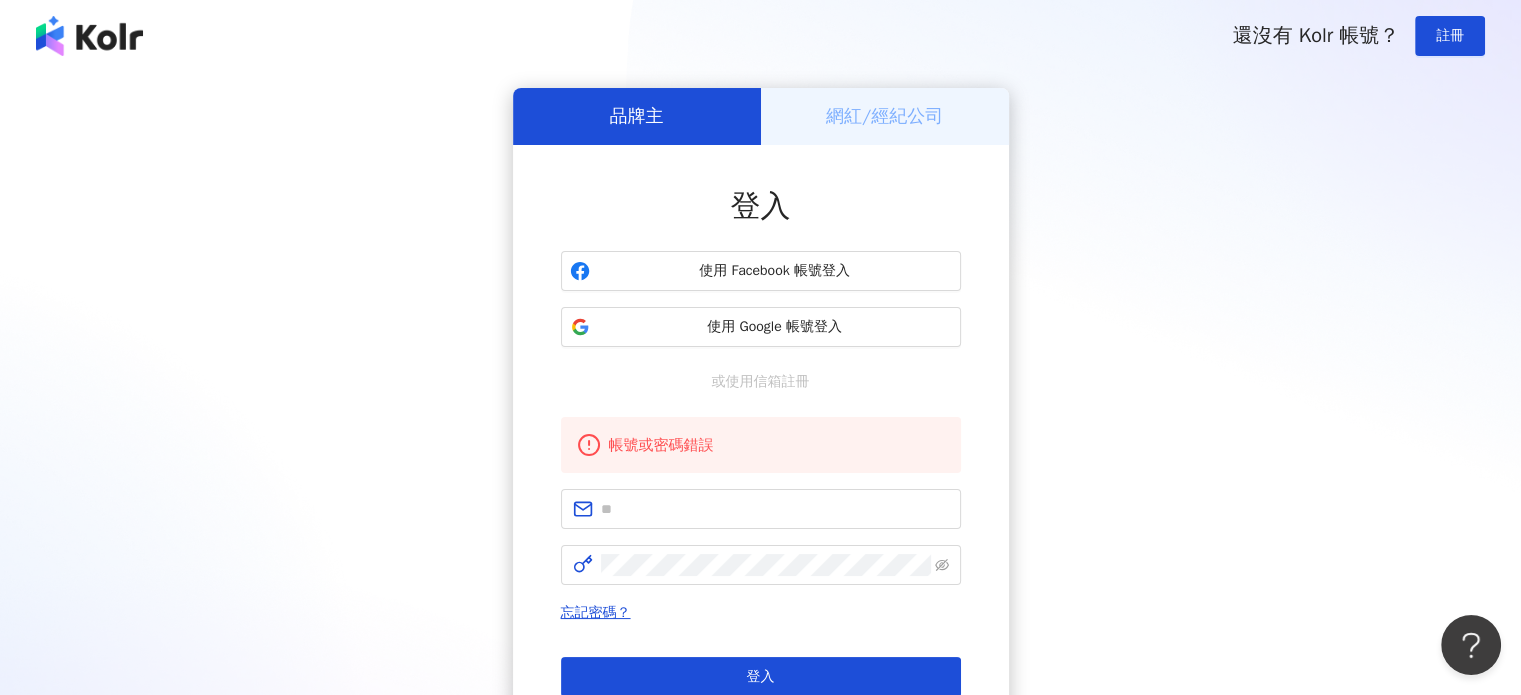 click on "登入 使用 Facebook 帳號登入 使用 Google 帳號登入 或使用信箱註冊 帳號或密碼錯誤 忘記密碼？ 登入 還沒有 Kolr 帳號？ 立即註冊" at bounding box center (761, 461) 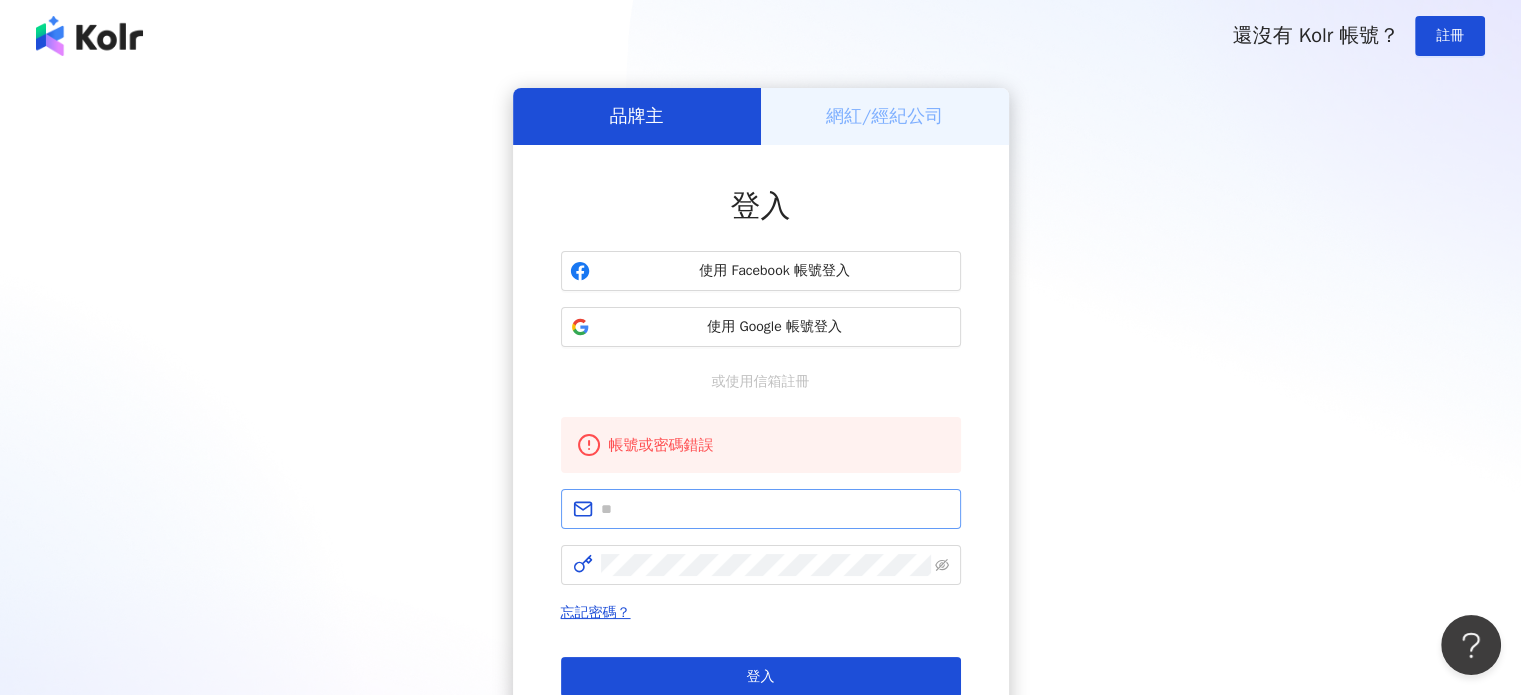 click at bounding box center (761, 509) 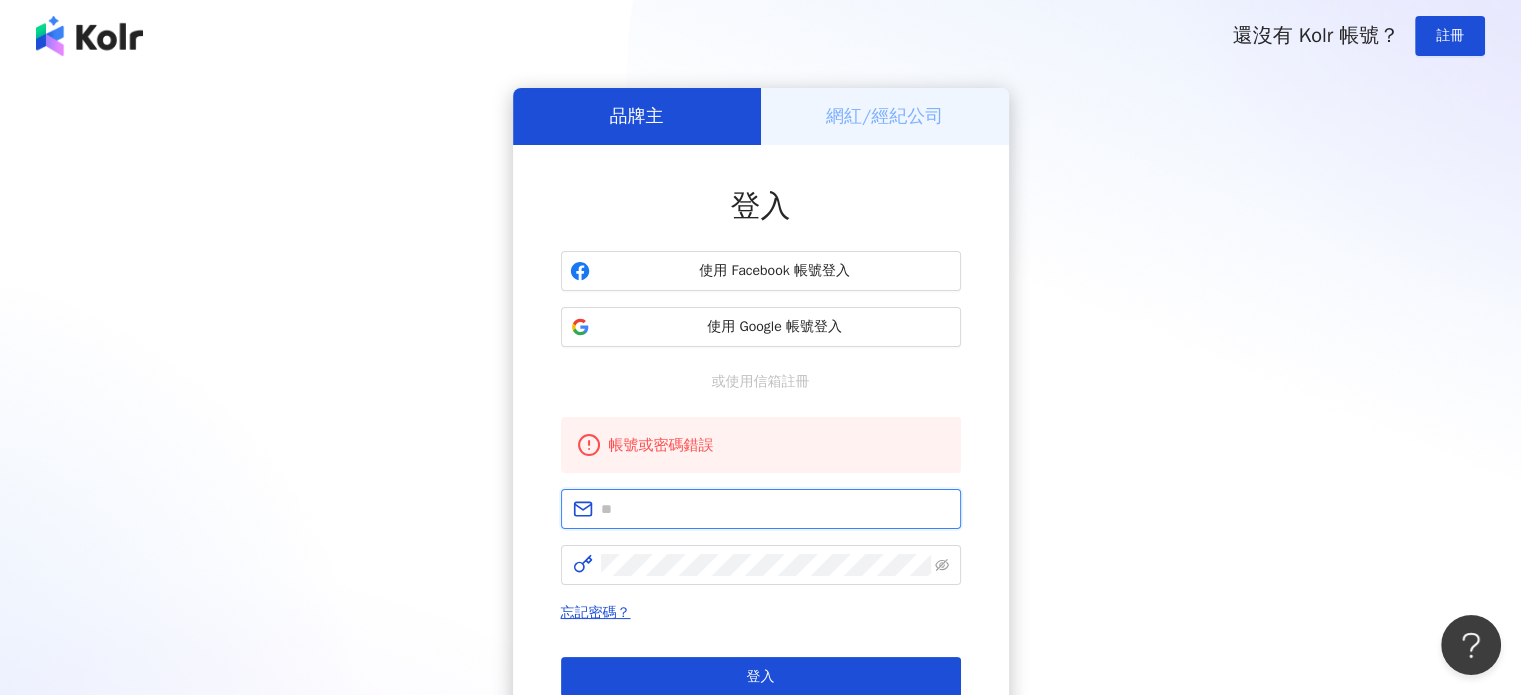 click at bounding box center (775, 509) 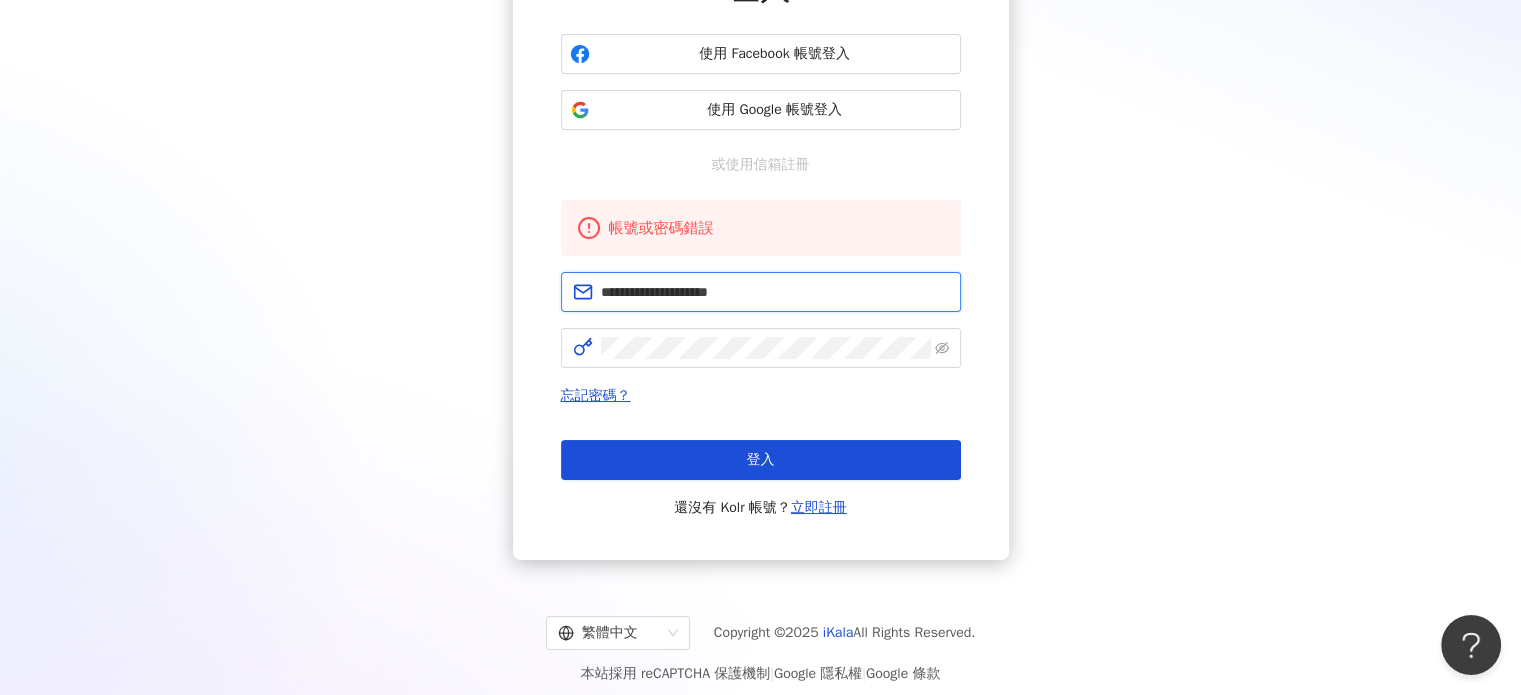 scroll, scrollTop: 231, scrollLeft: 0, axis: vertical 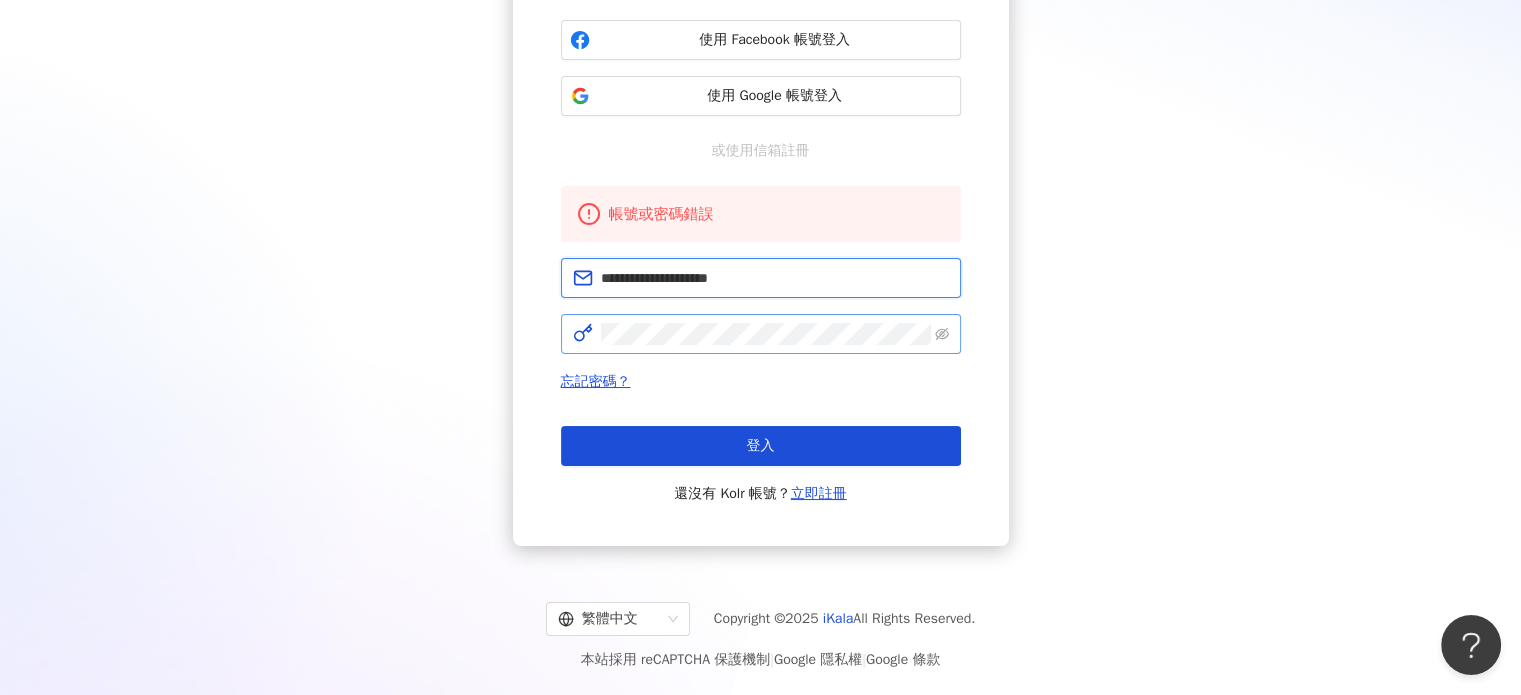 type on "**********" 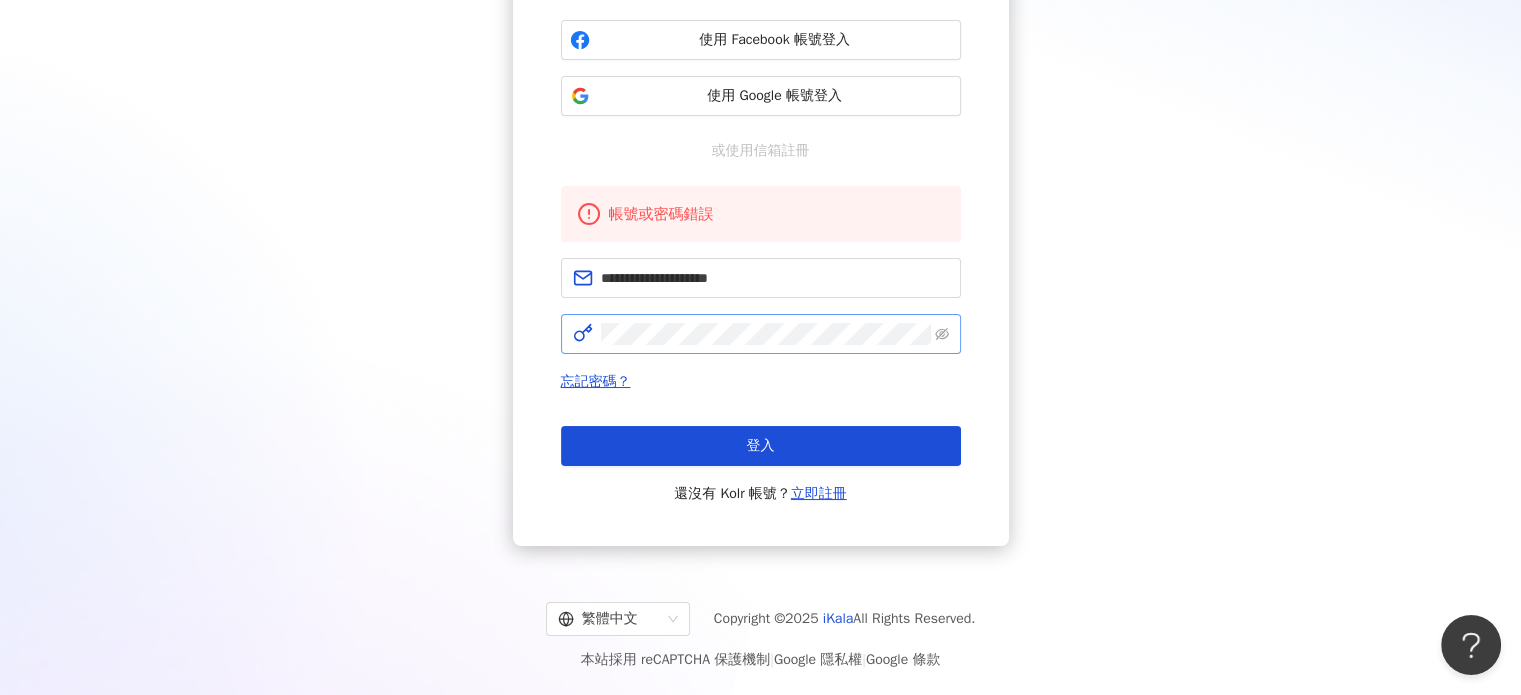click at bounding box center (761, 334) 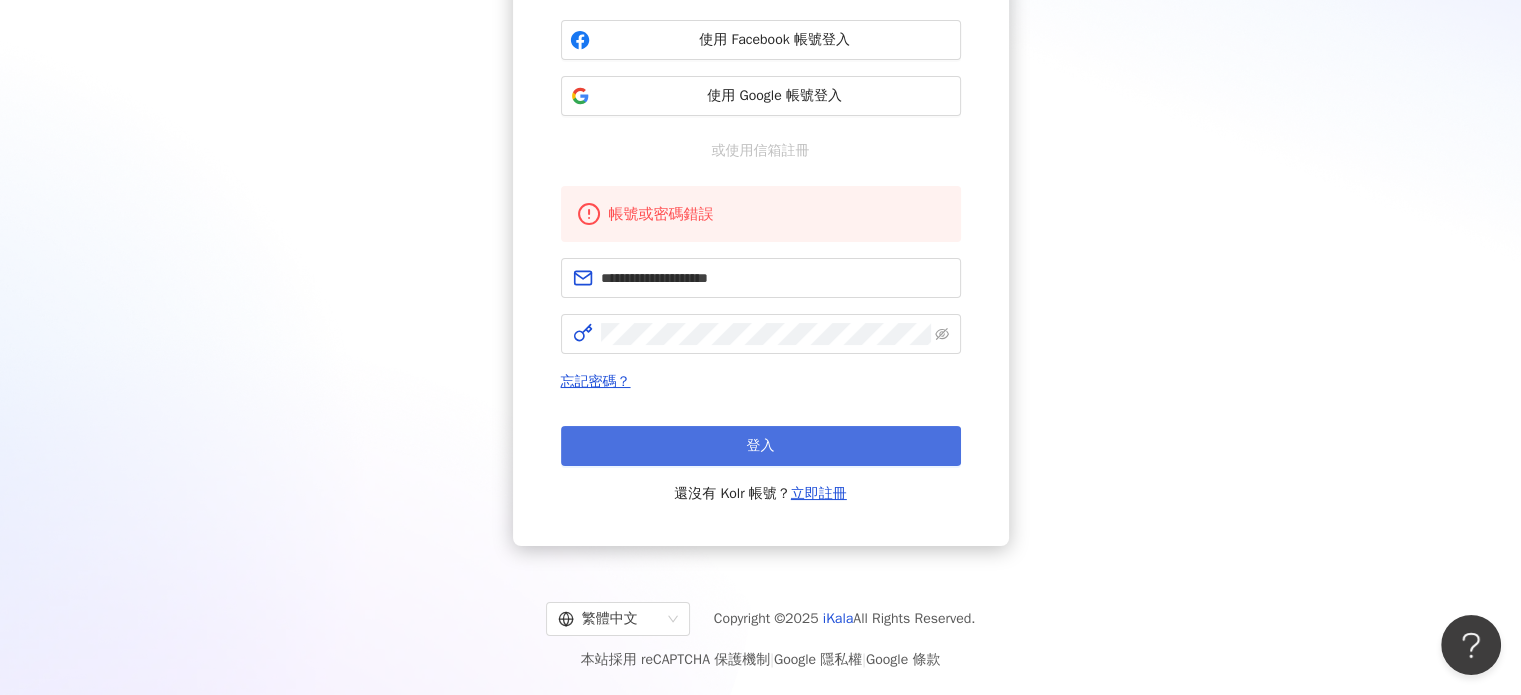 click on "登入" at bounding box center (761, 446) 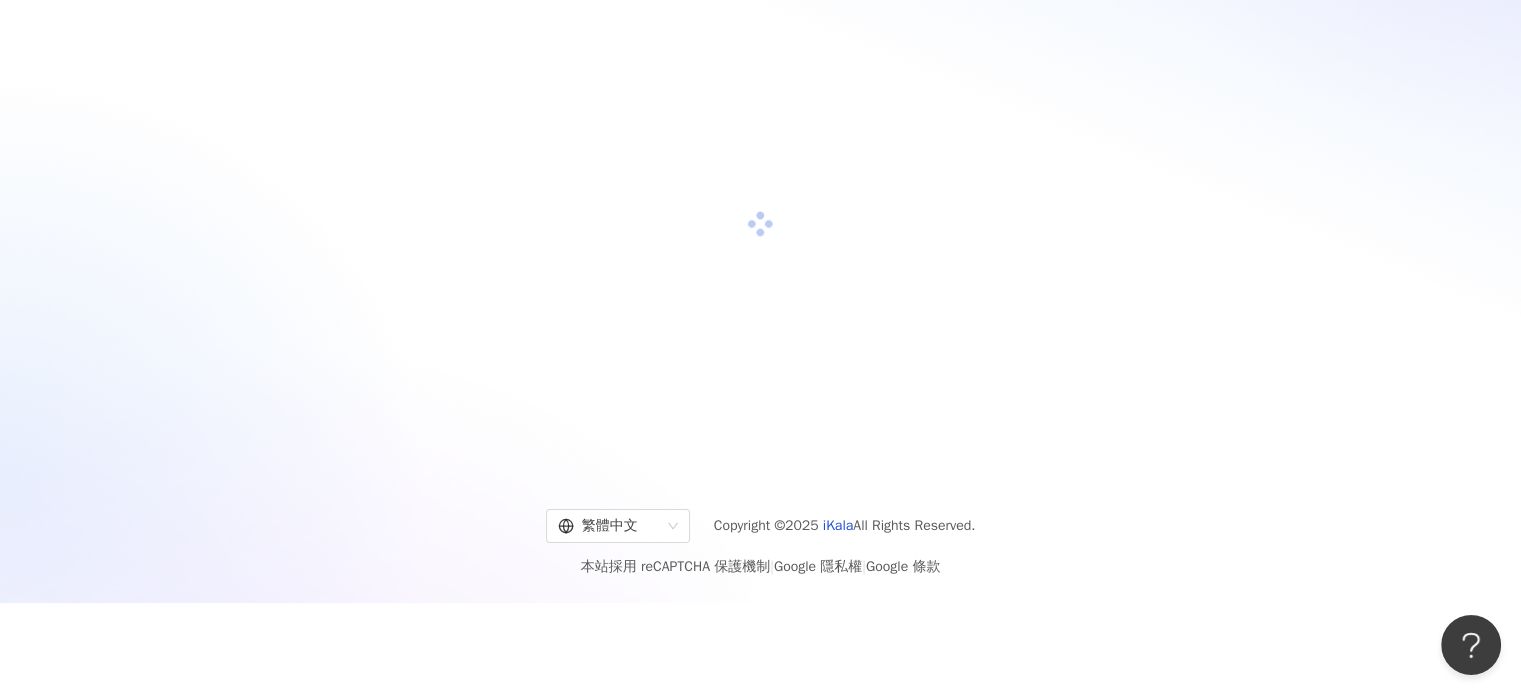scroll, scrollTop: 231, scrollLeft: 0, axis: vertical 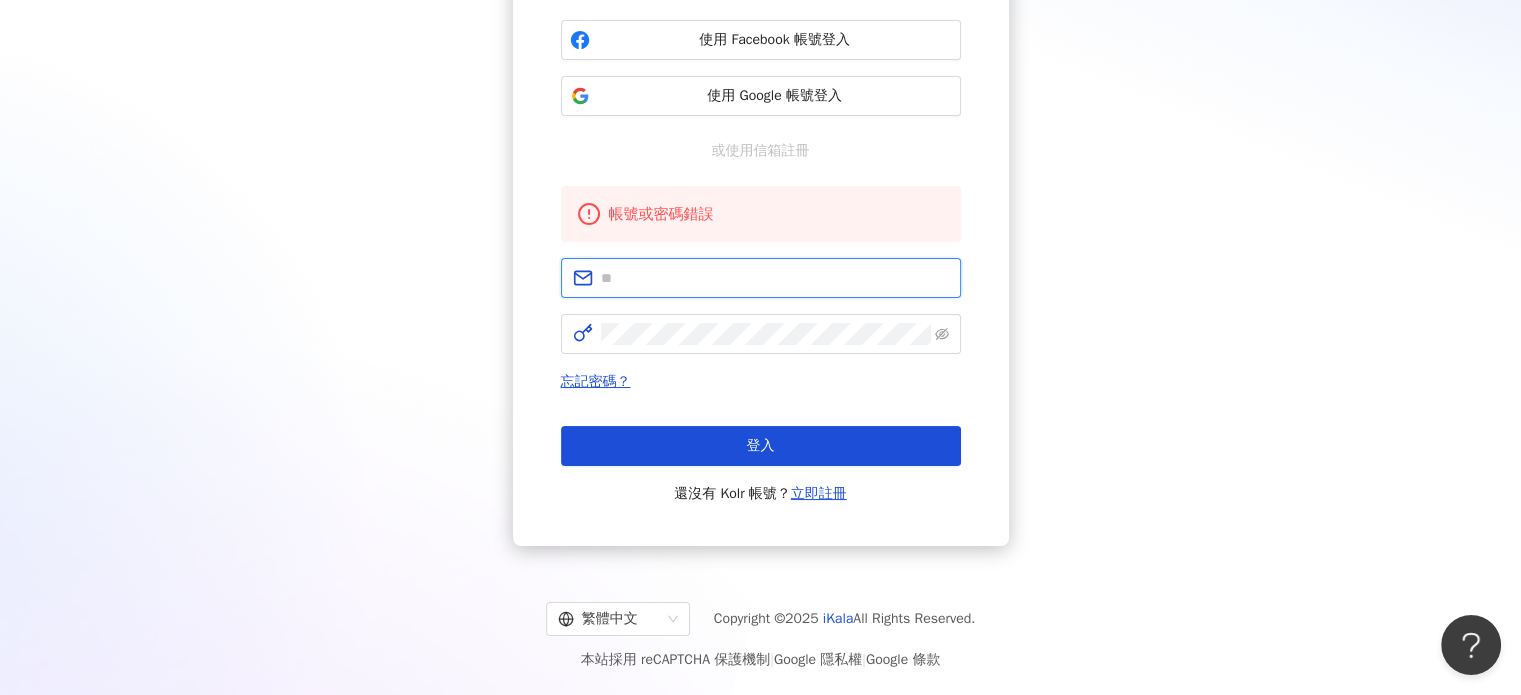 click at bounding box center [775, 278] 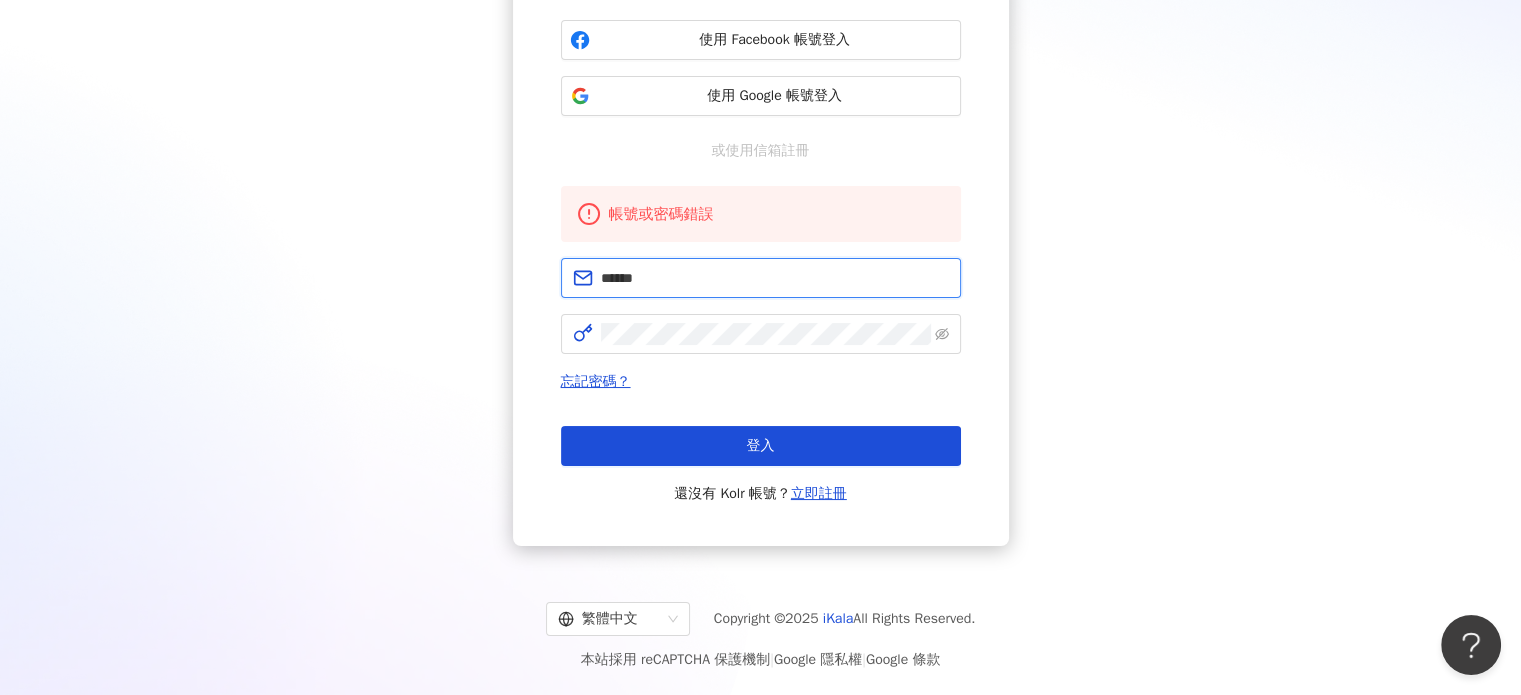 type on "**********" 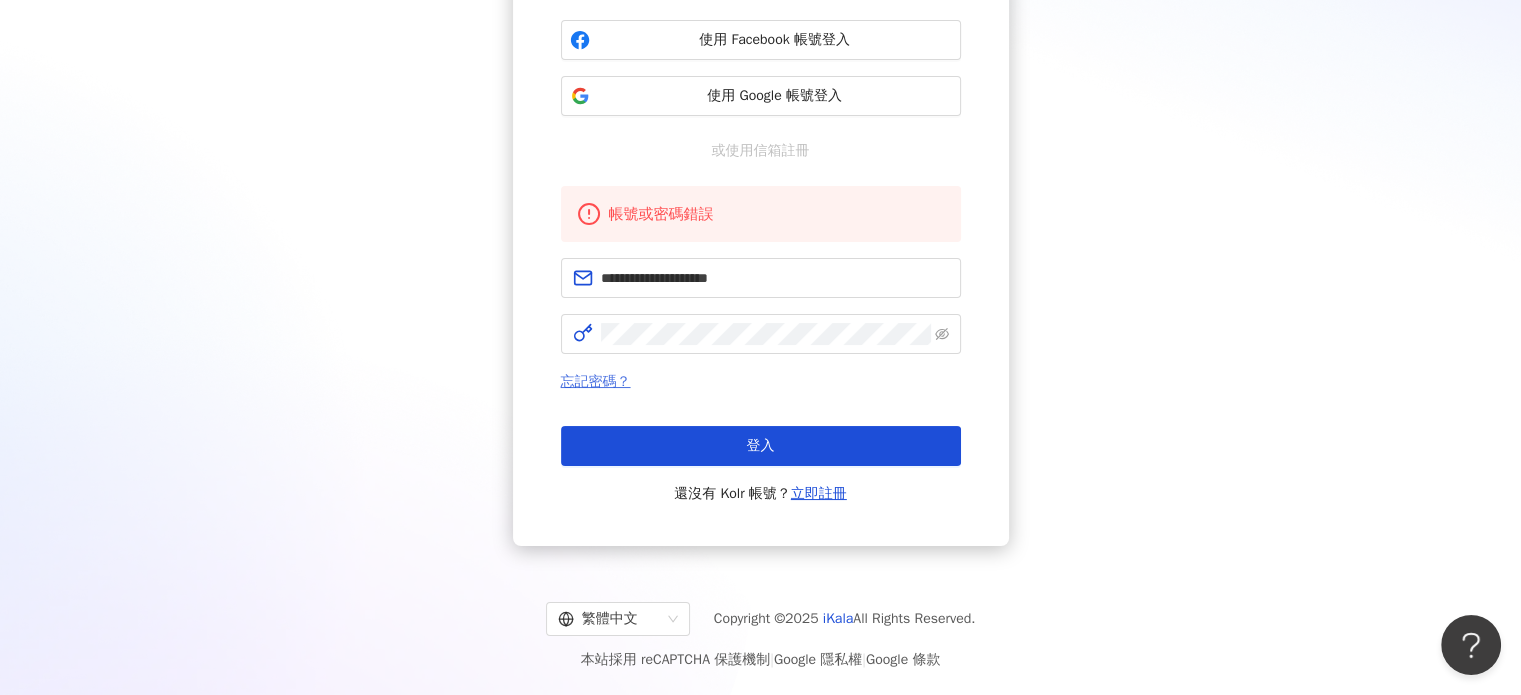click on "忘記密碼？" at bounding box center (596, 381) 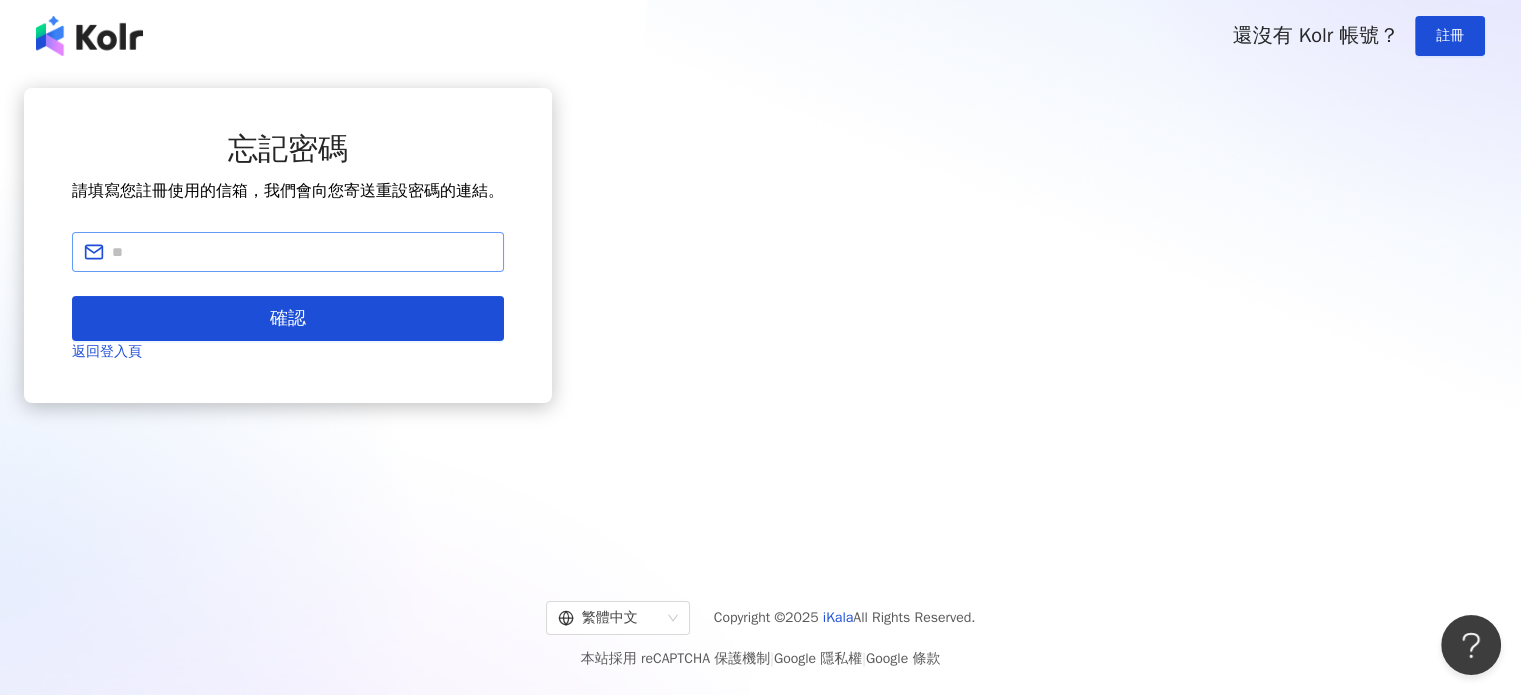 click at bounding box center (288, 252) 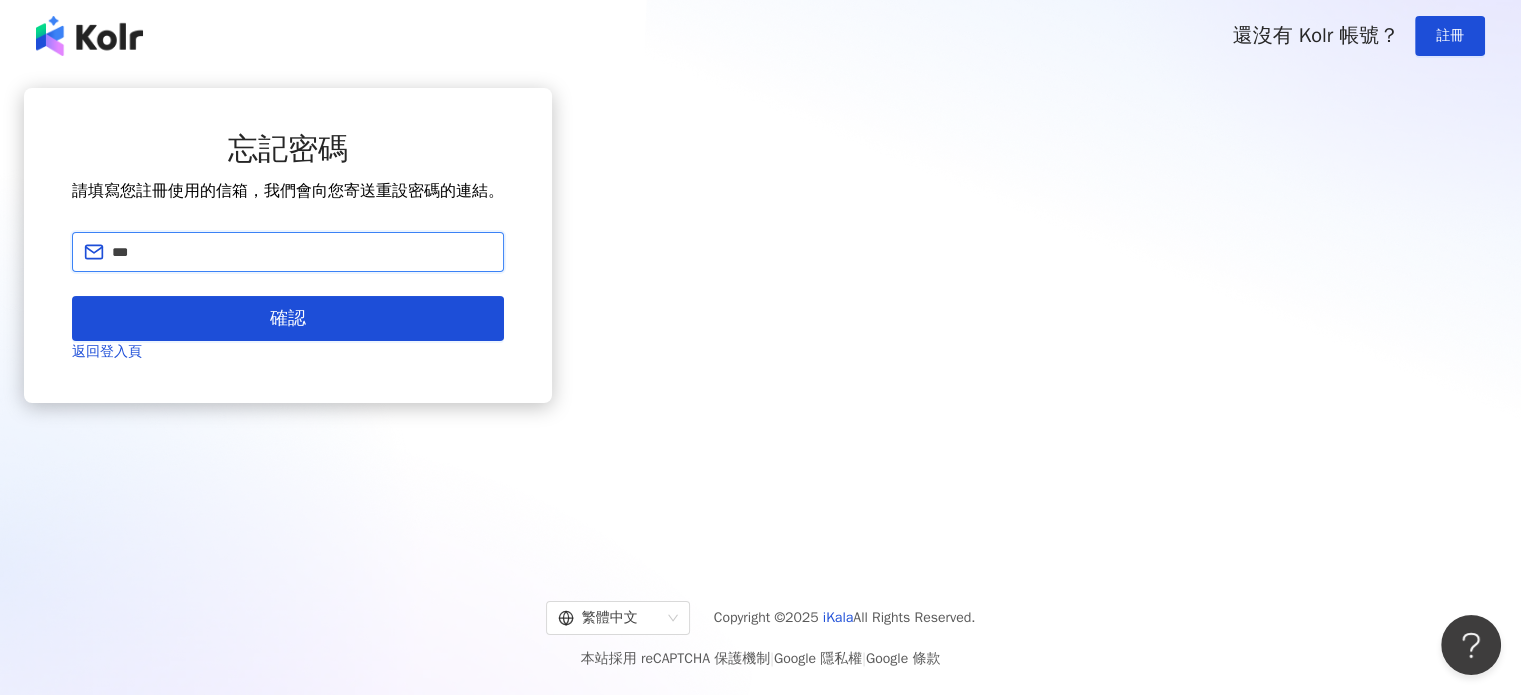 type on "**********" 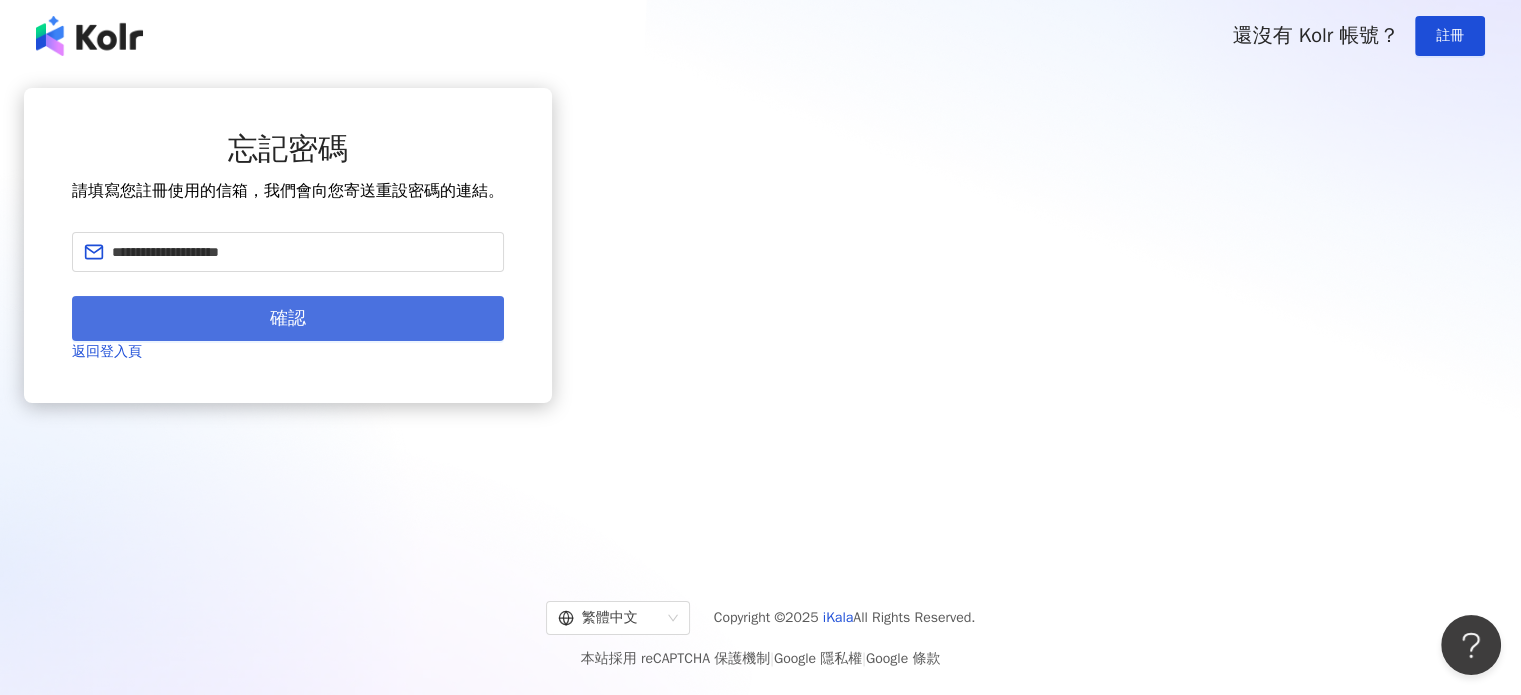 click on "確認" at bounding box center [288, 318] 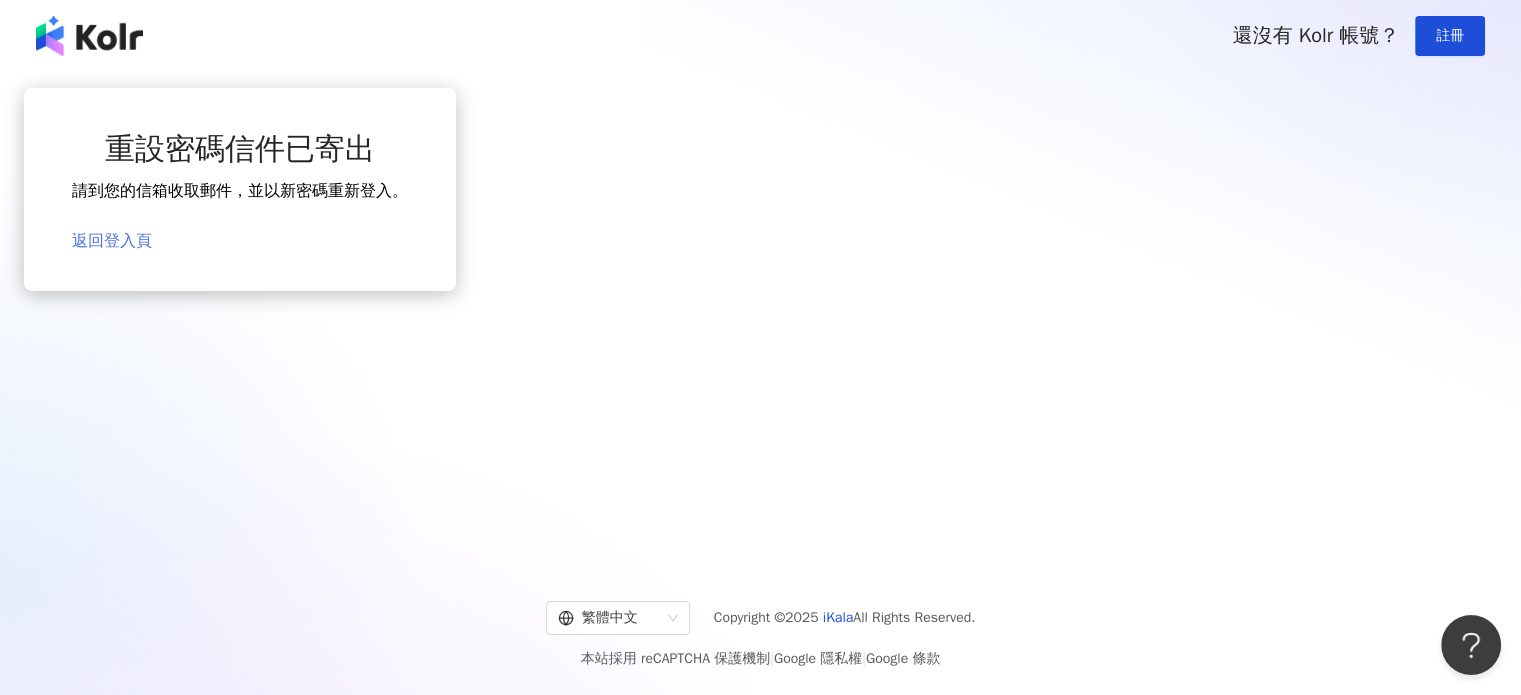 click on "返回登入頁" at bounding box center [112, 241] 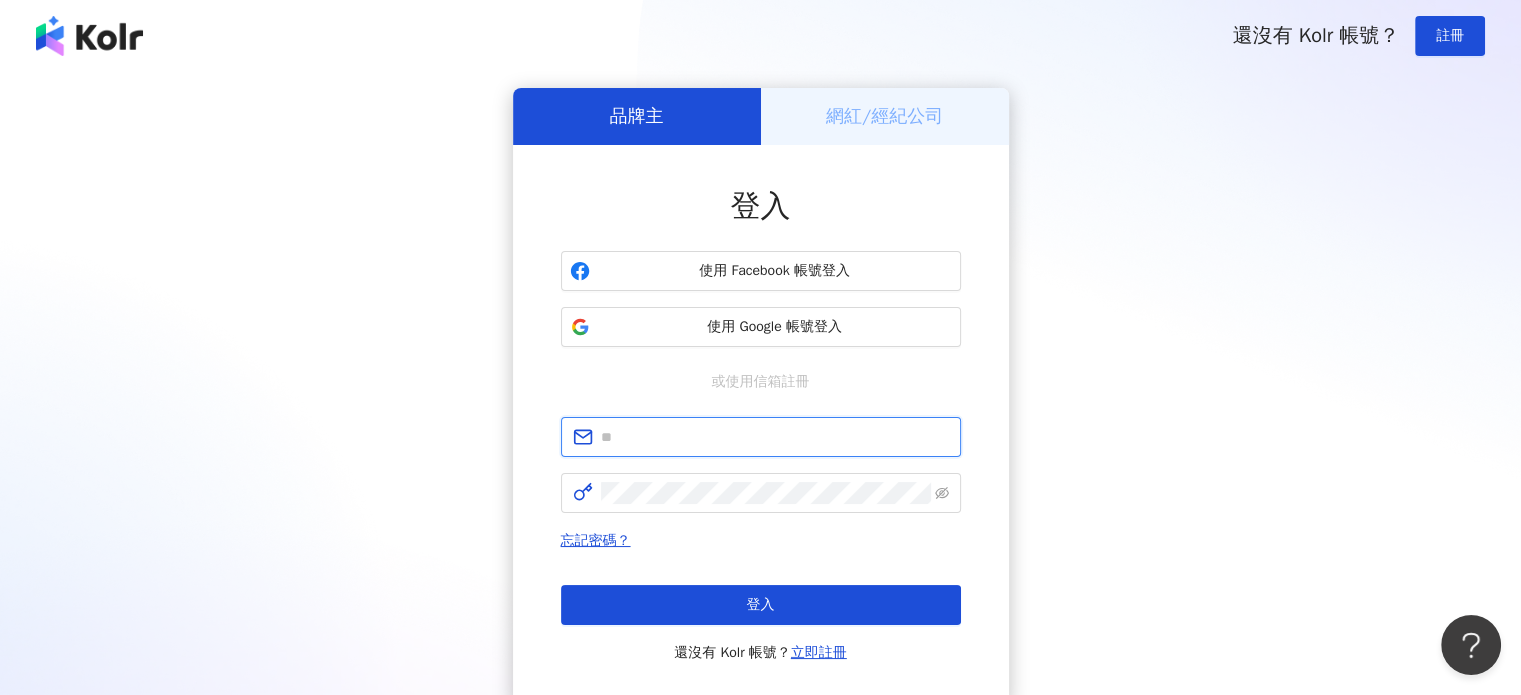 click at bounding box center [775, 437] 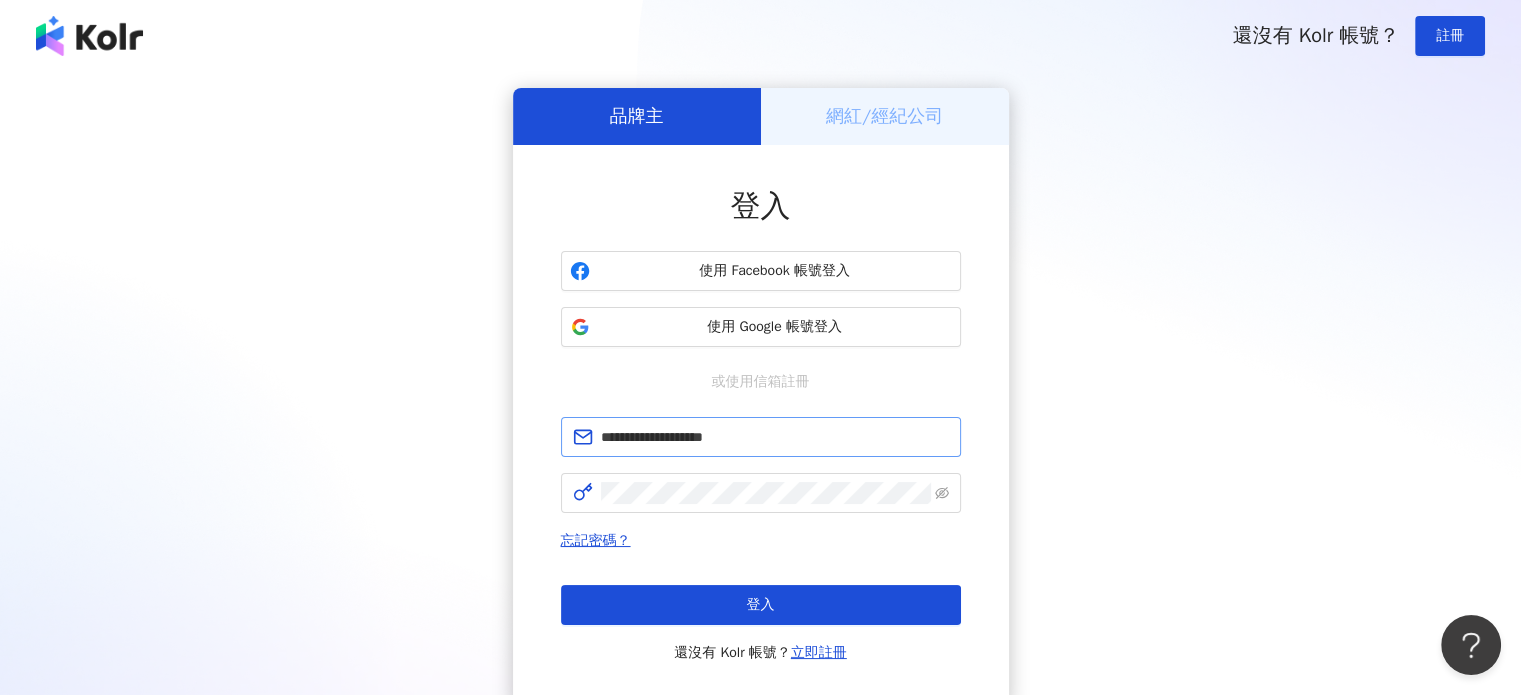 drag, startPoint x: 784, startPoint y: 407, endPoint x: 777, endPoint y: 432, distance: 25.96151 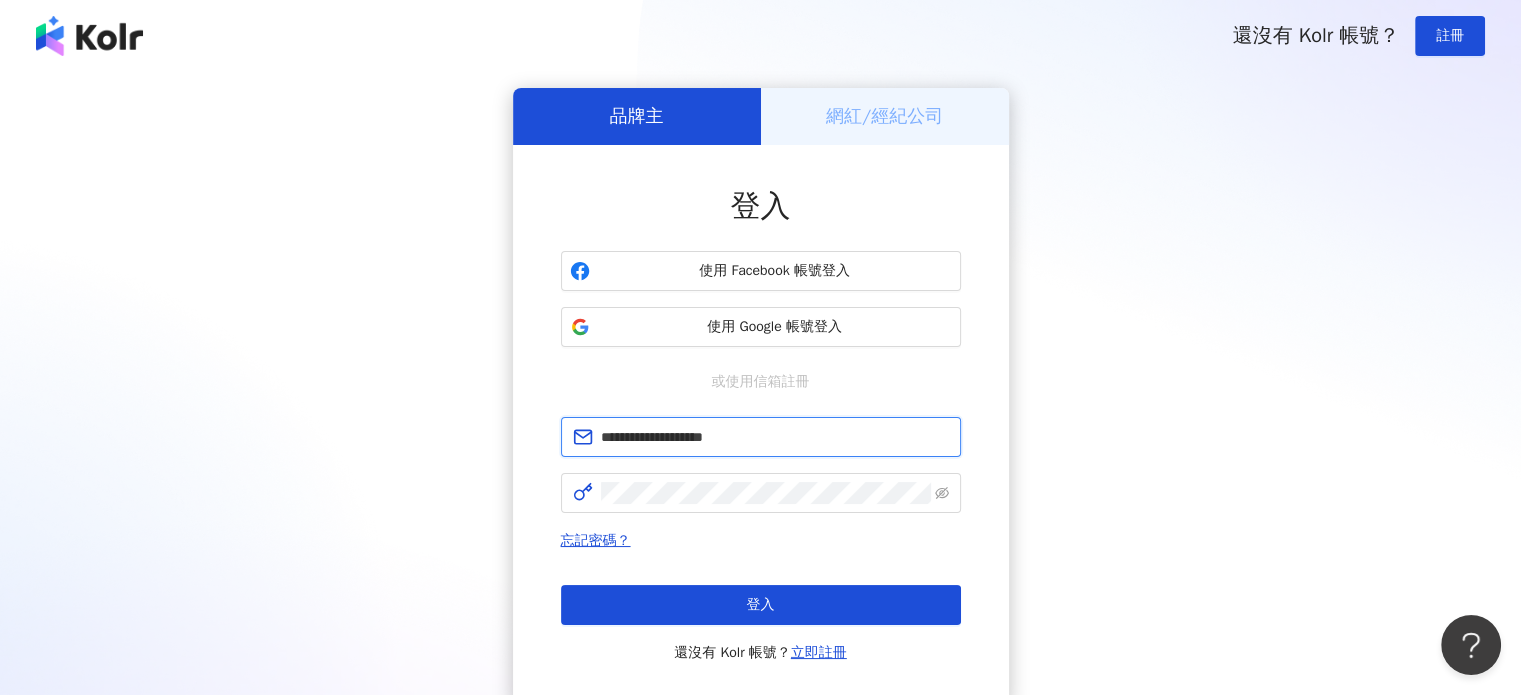 click on "**********" at bounding box center (775, 437) 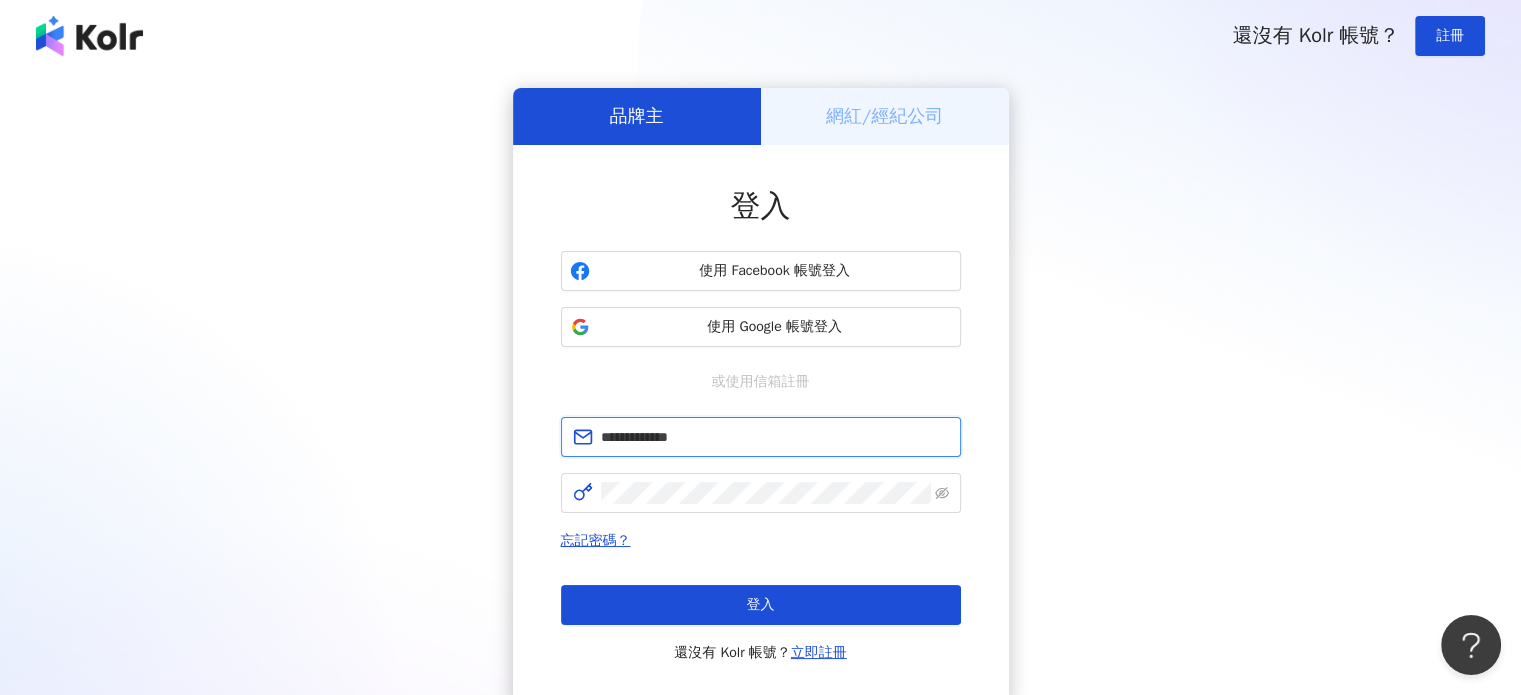 type on "**********" 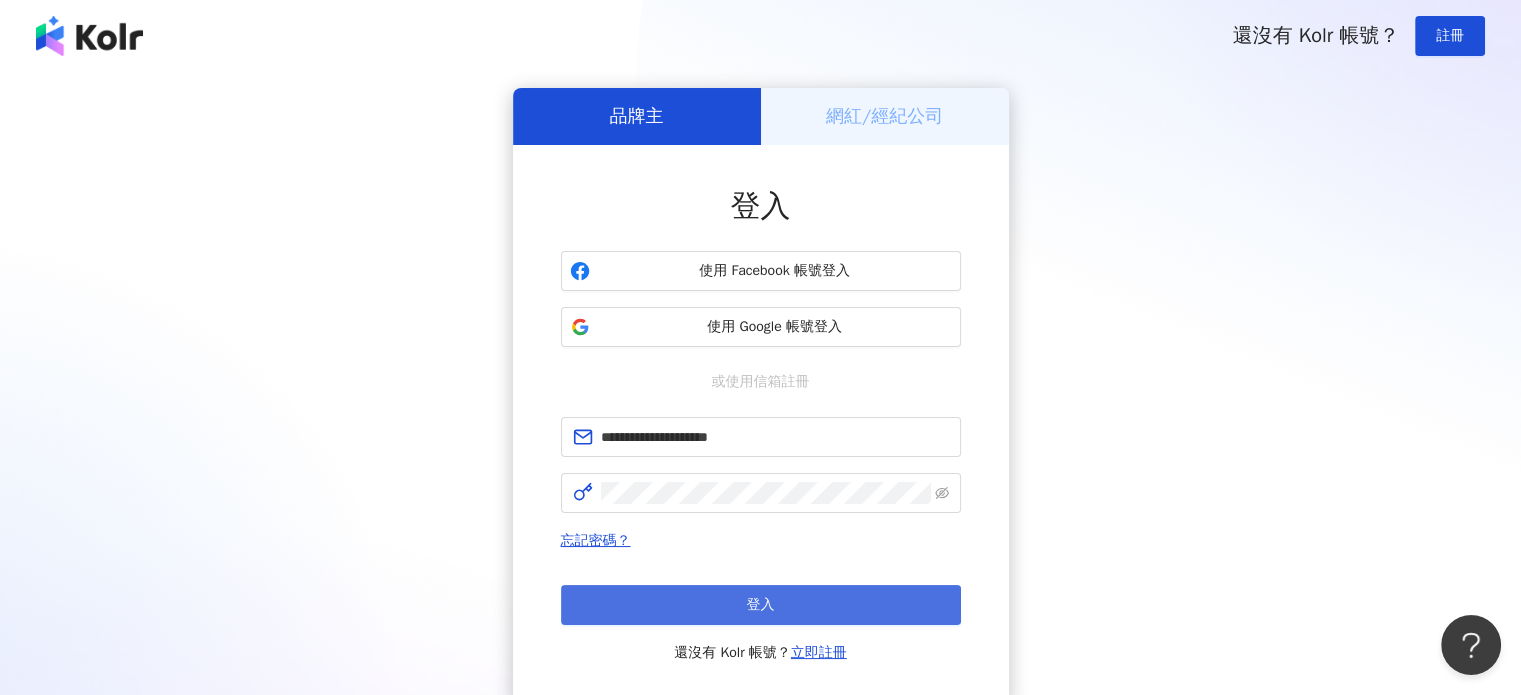 click on "登入" at bounding box center [761, 605] 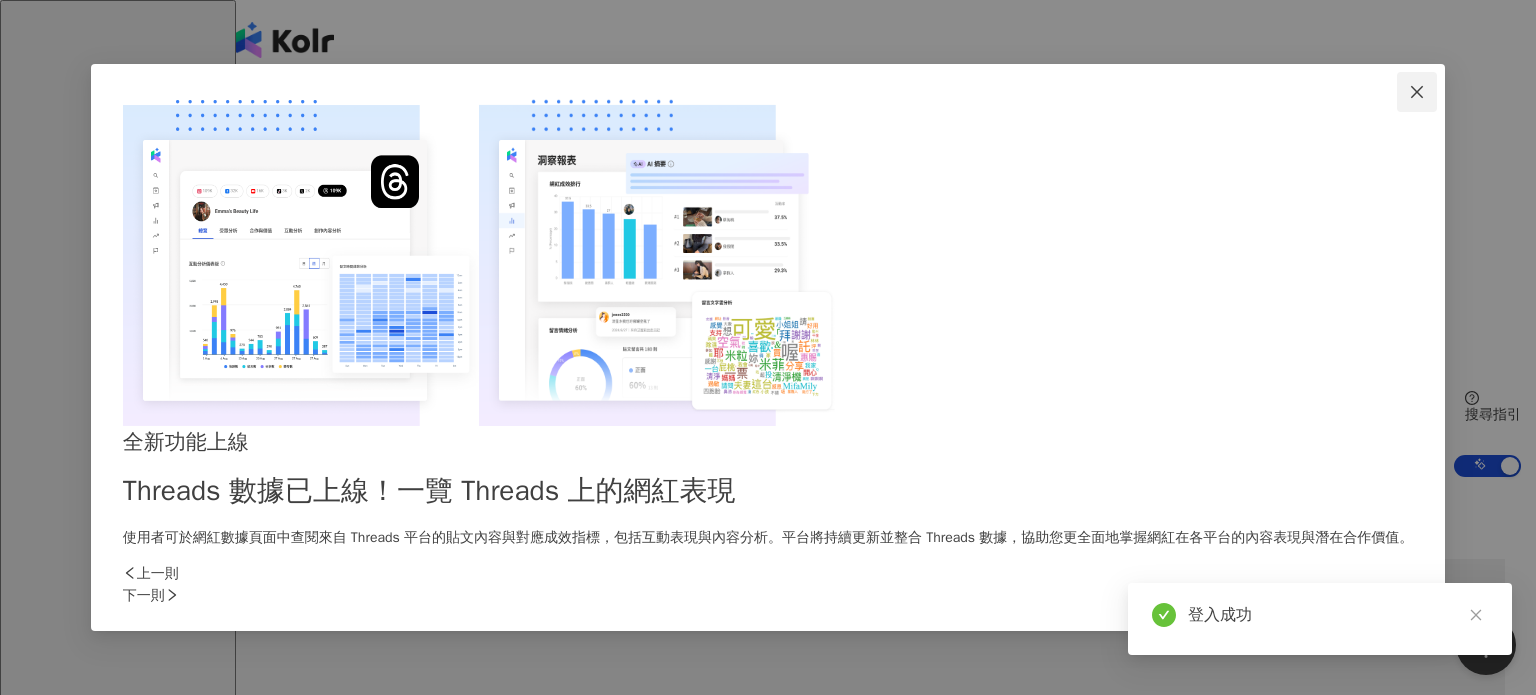 click 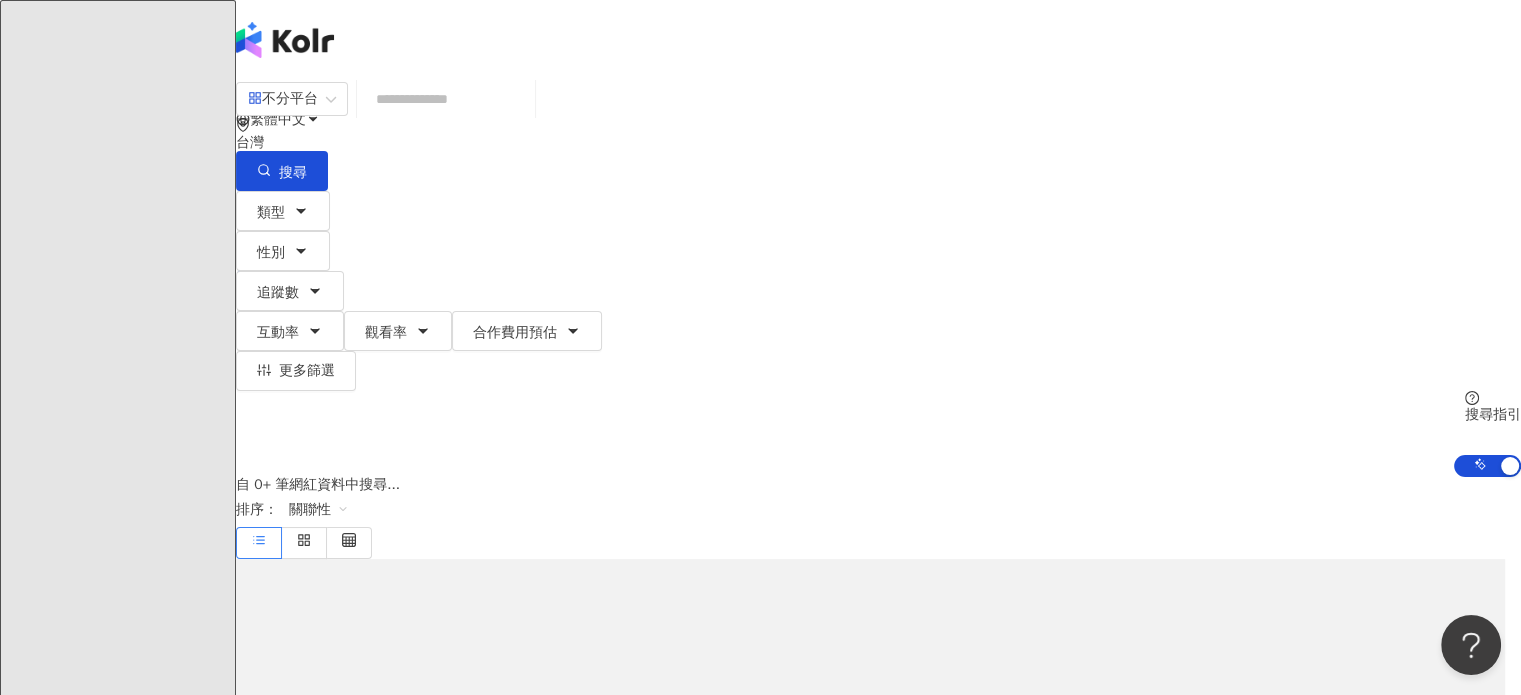 click 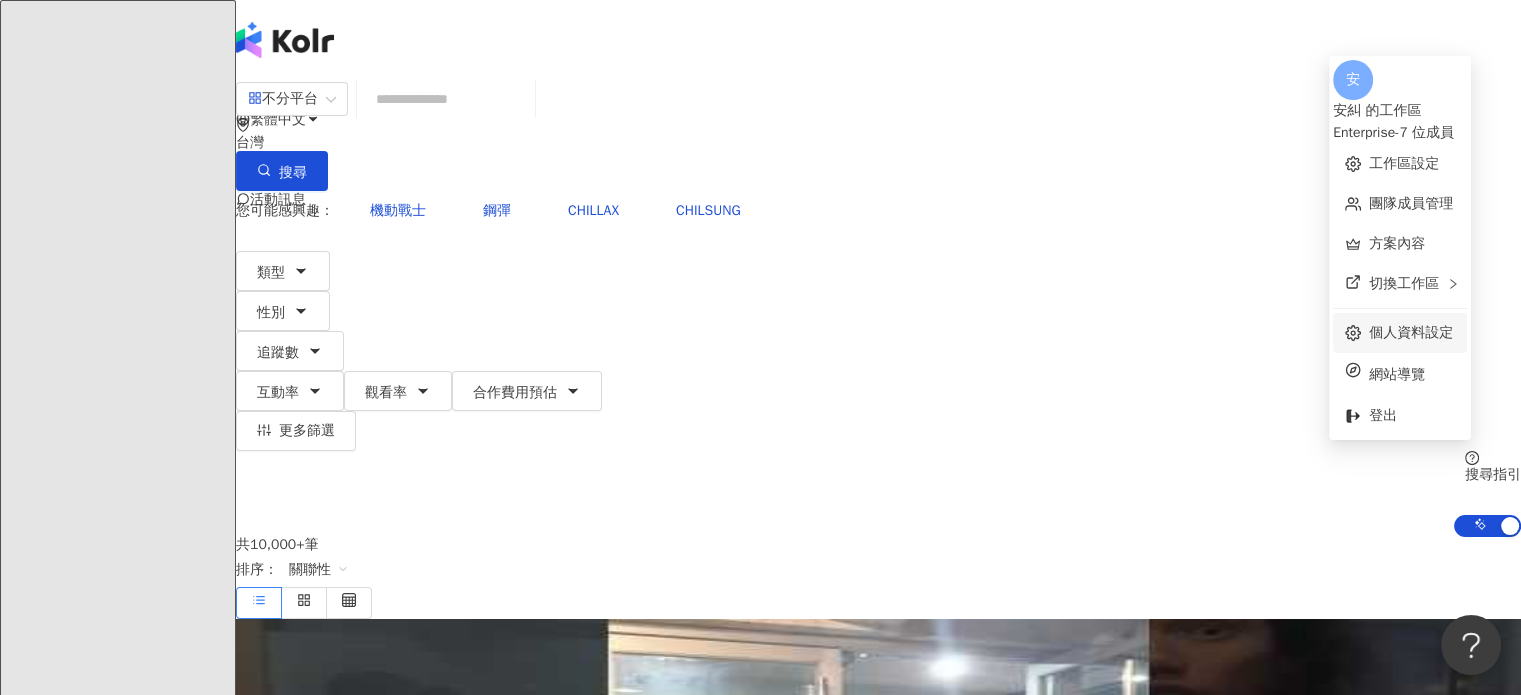 click on "個人資料設定" at bounding box center (1411, 332) 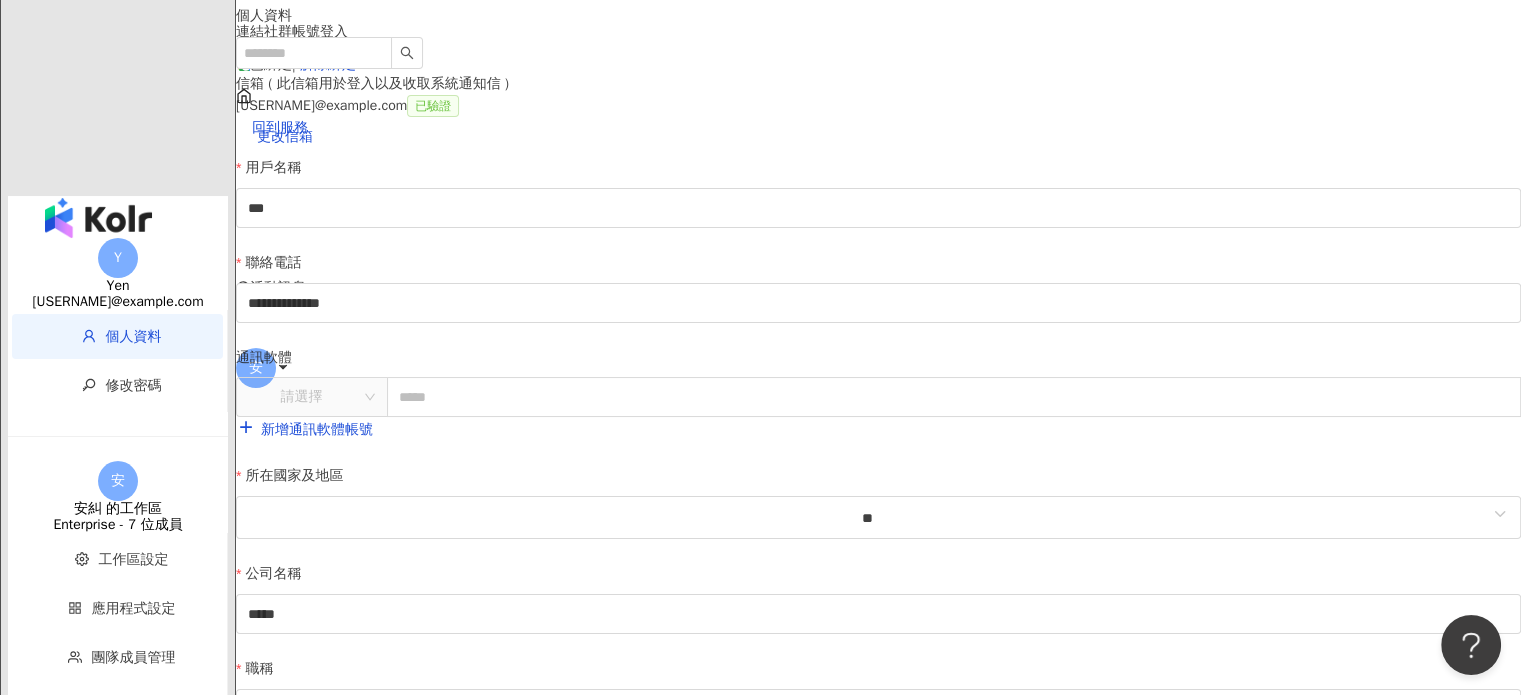 scroll, scrollTop: 0, scrollLeft: 0, axis: both 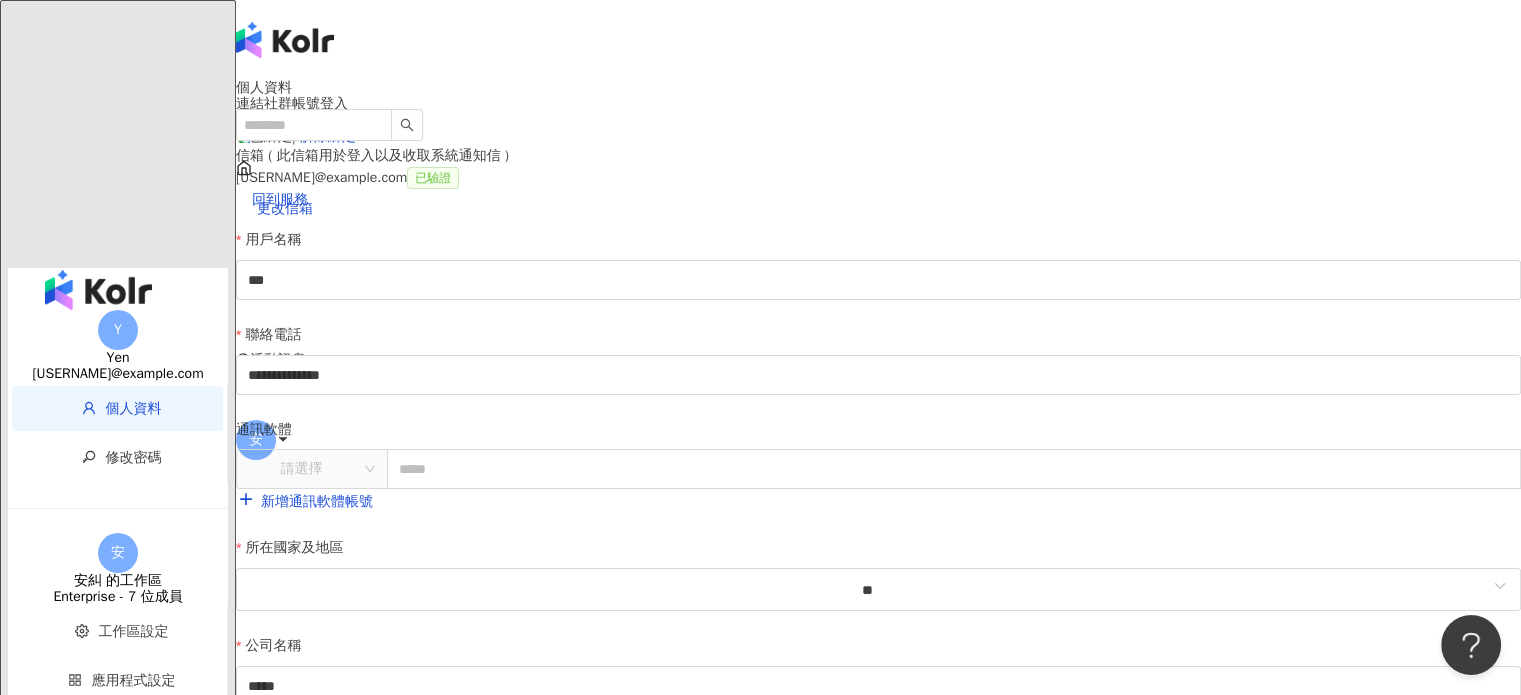 click on "團隊成員管理" at bounding box center [134, 729] 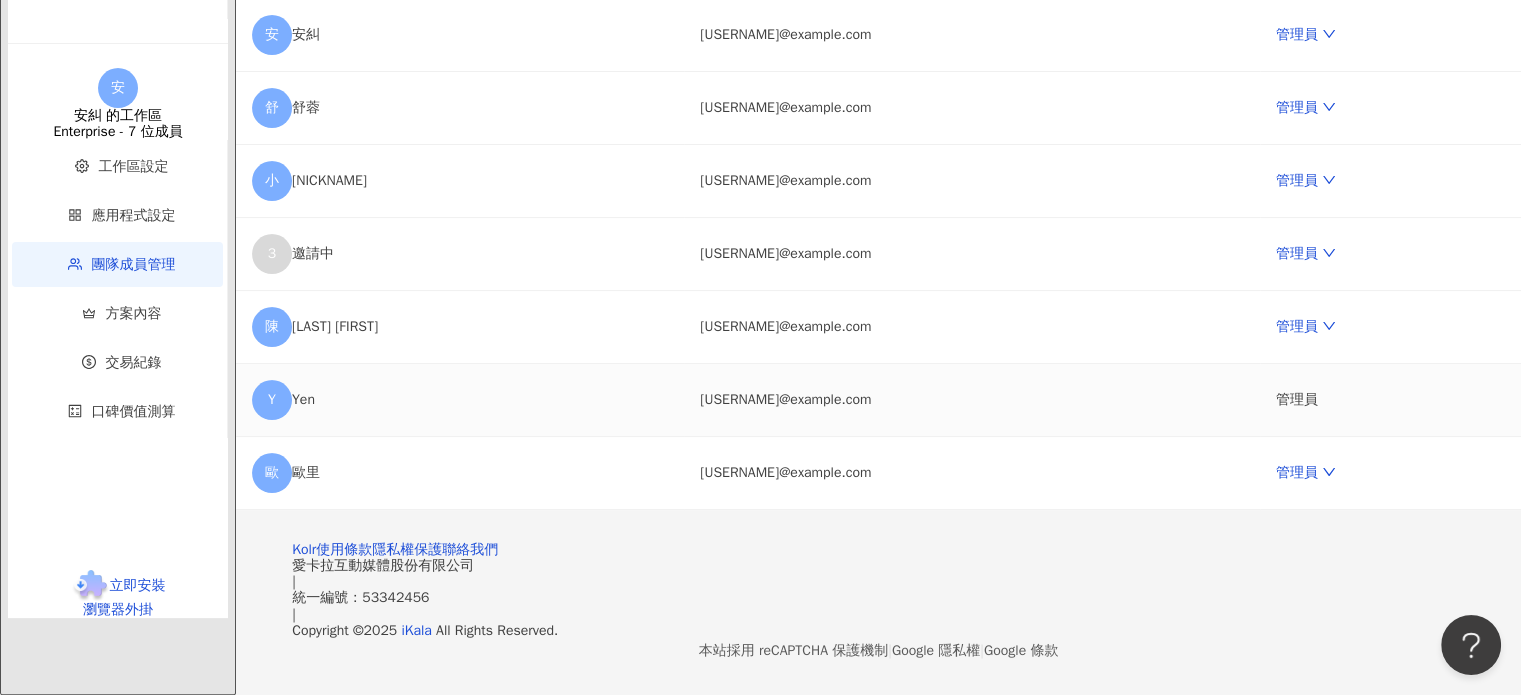 scroll, scrollTop: 340, scrollLeft: 0, axis: vertical 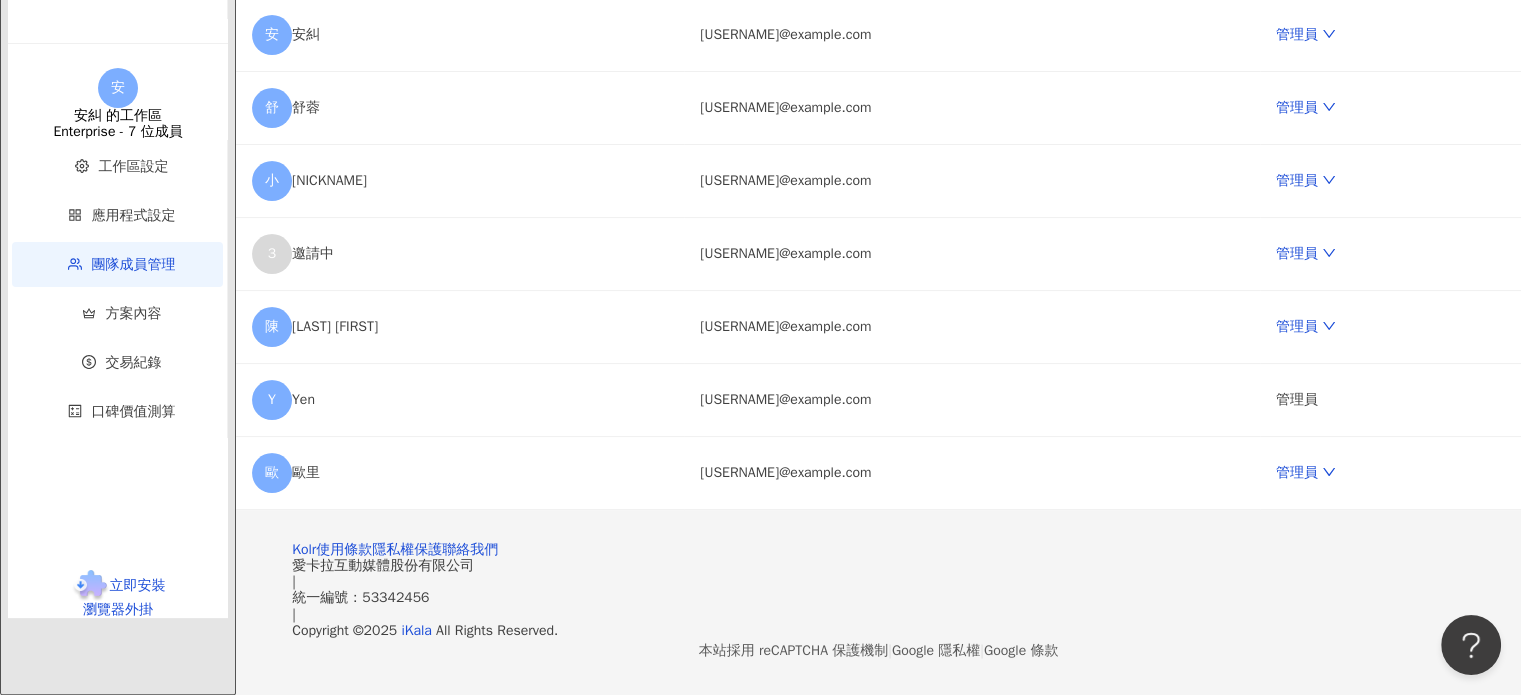 click at bounding box center [98, -175] 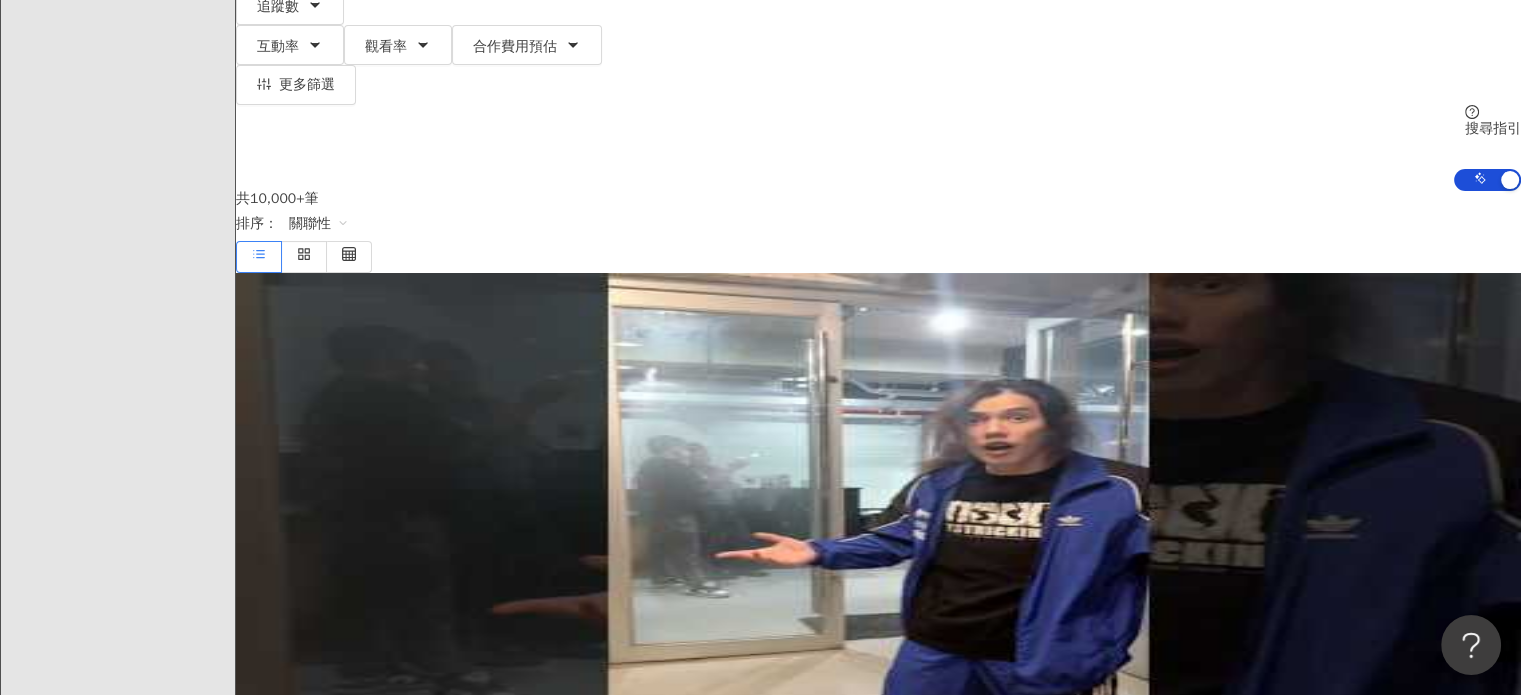 scroll, scrollTop: 0, scrollLeft: 0, axis: both 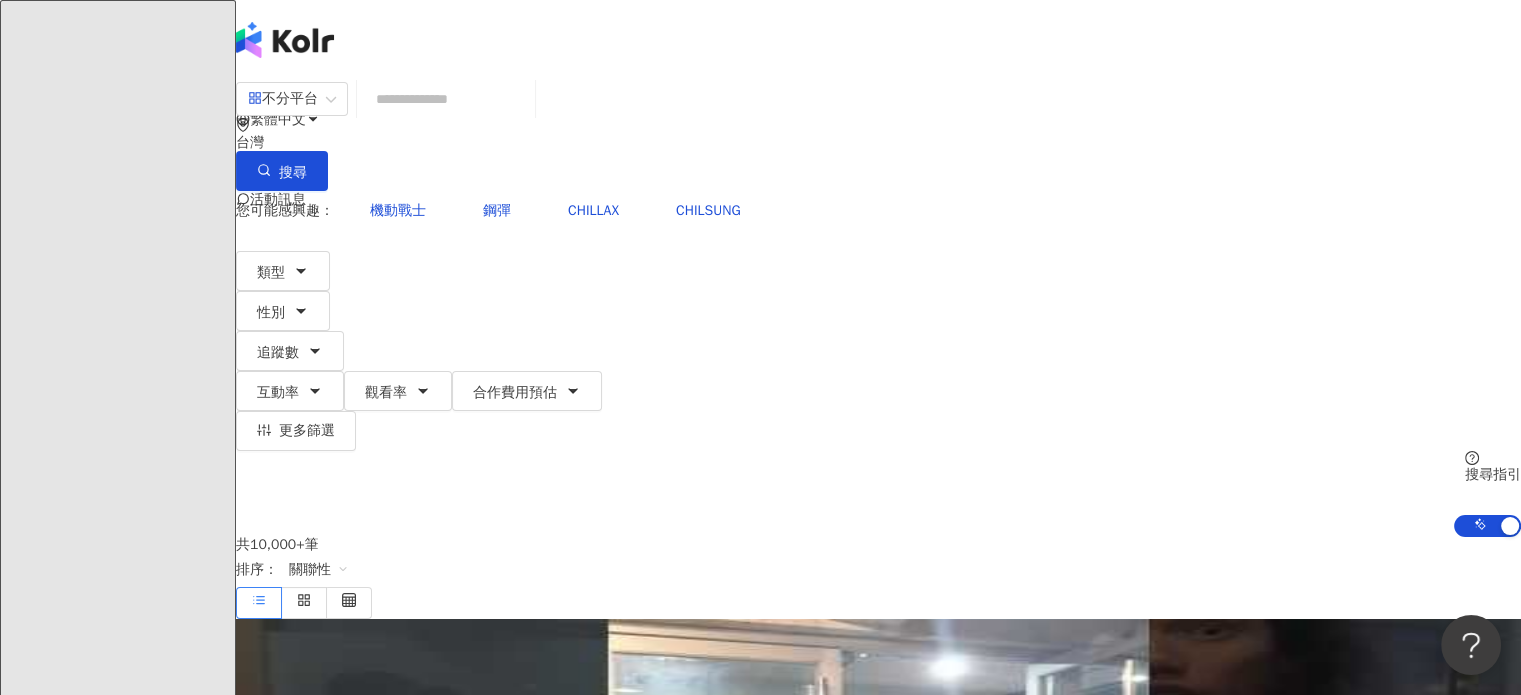 click 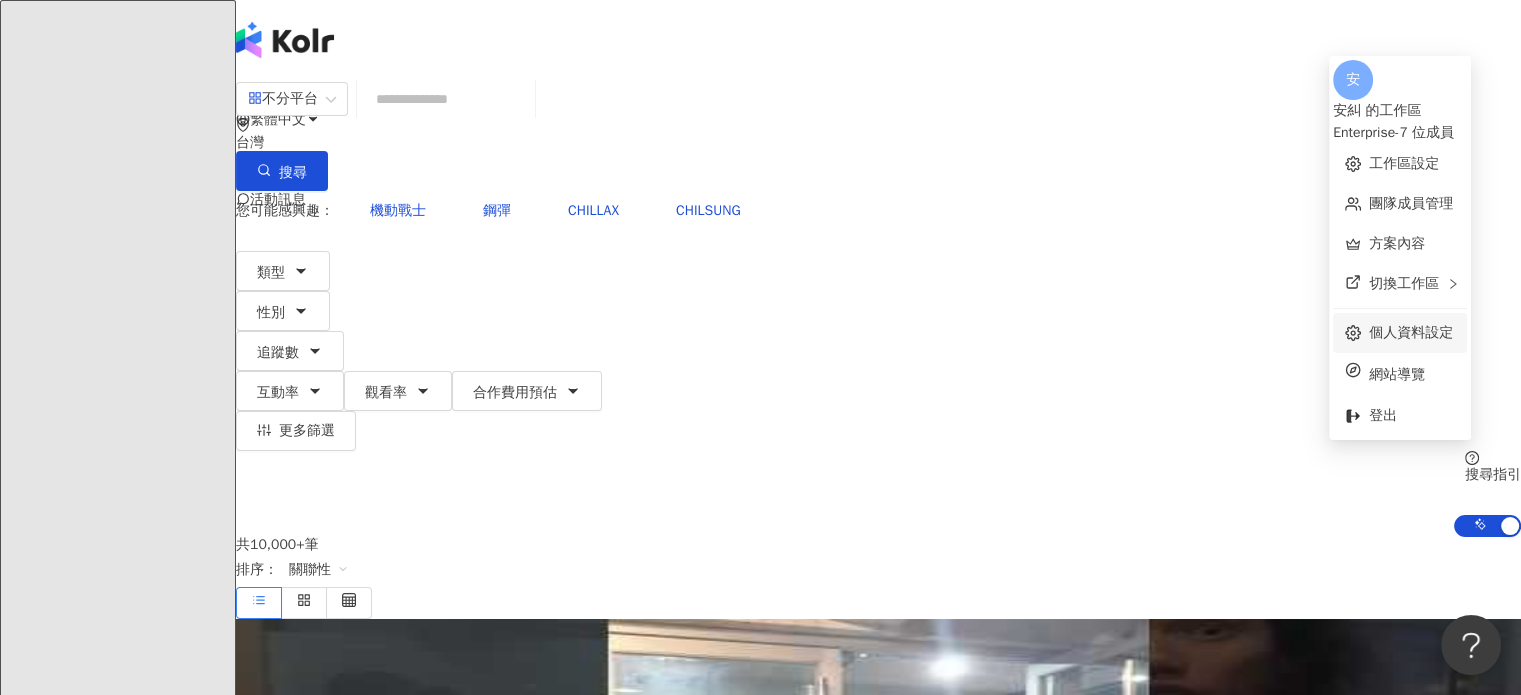 click on "個人資料設定" at bounding box center (1411, 332) 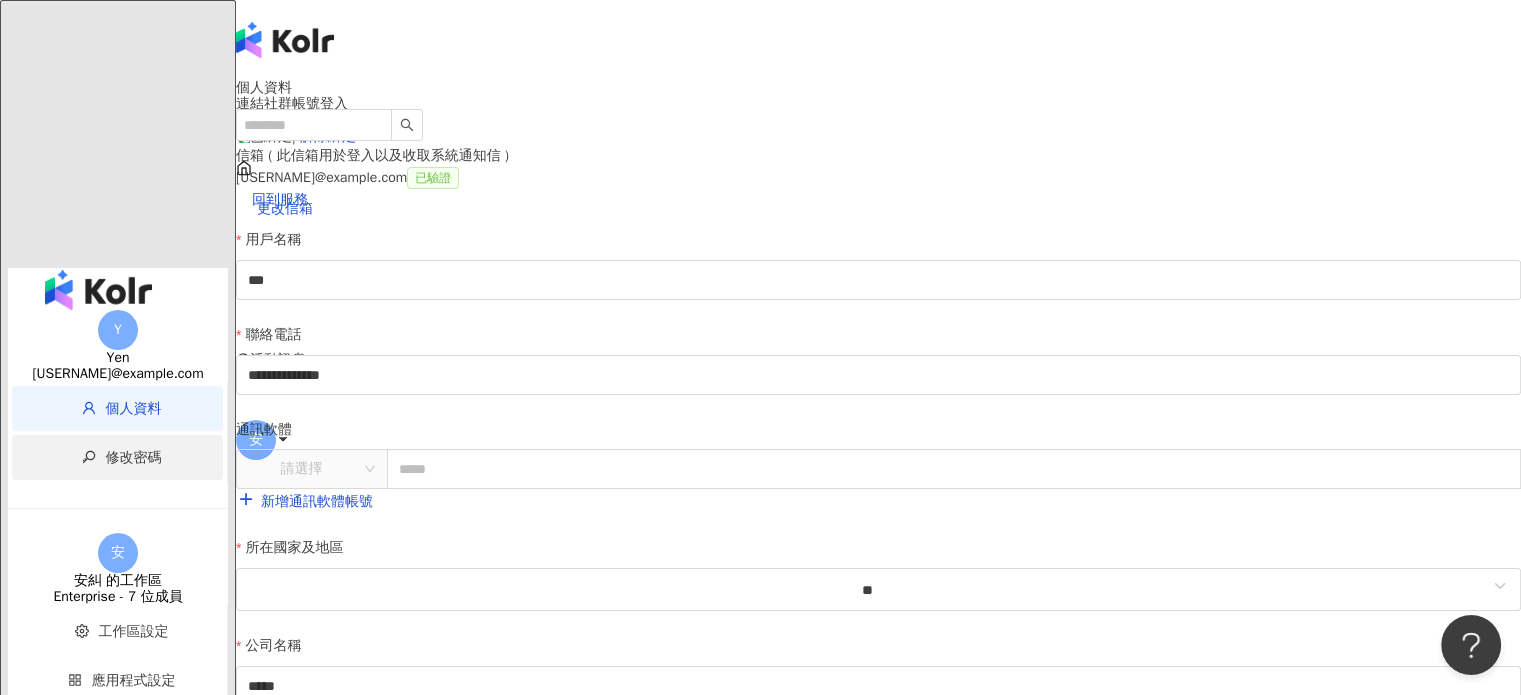 click on "修改密碼" at bounding box center [121, 457] 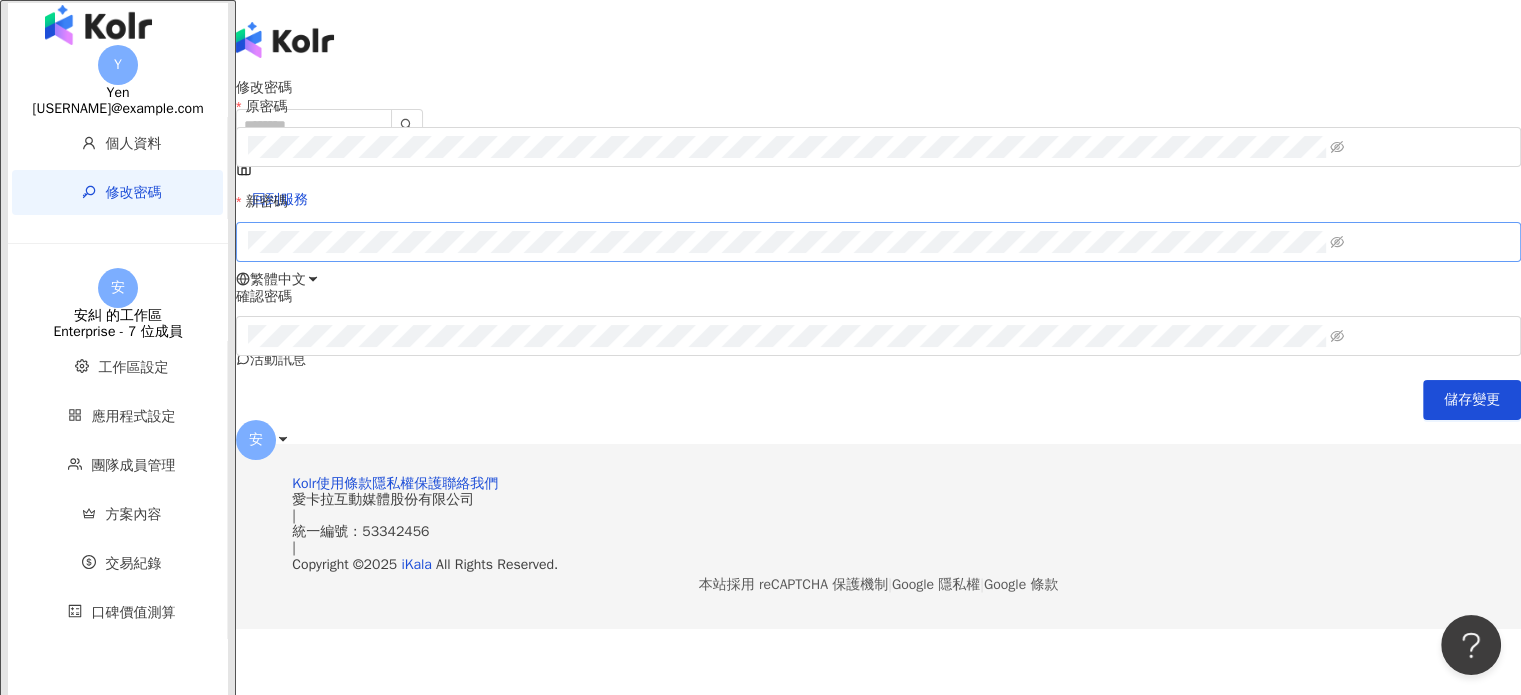 click at bounding box center (878, 242) 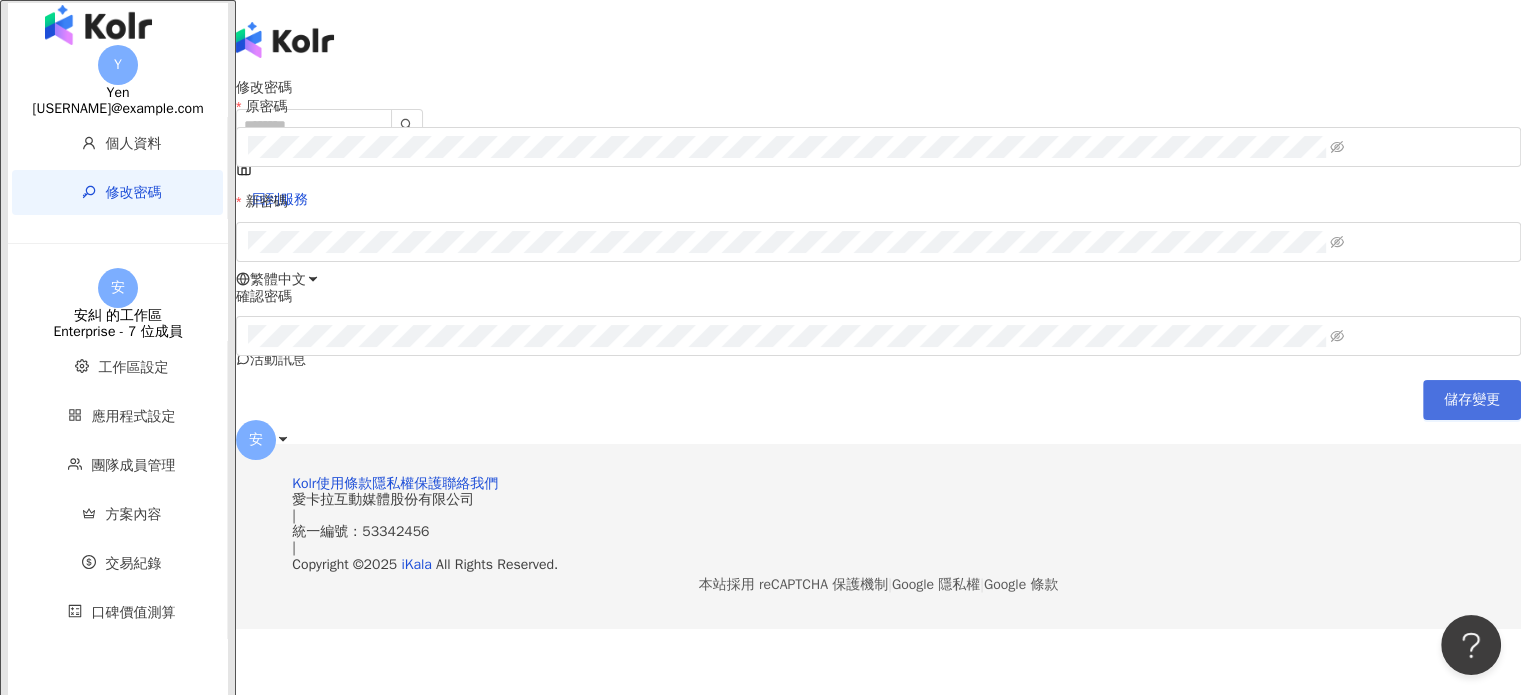 click on "儲存變更" at bounding box center (1472, 400) 